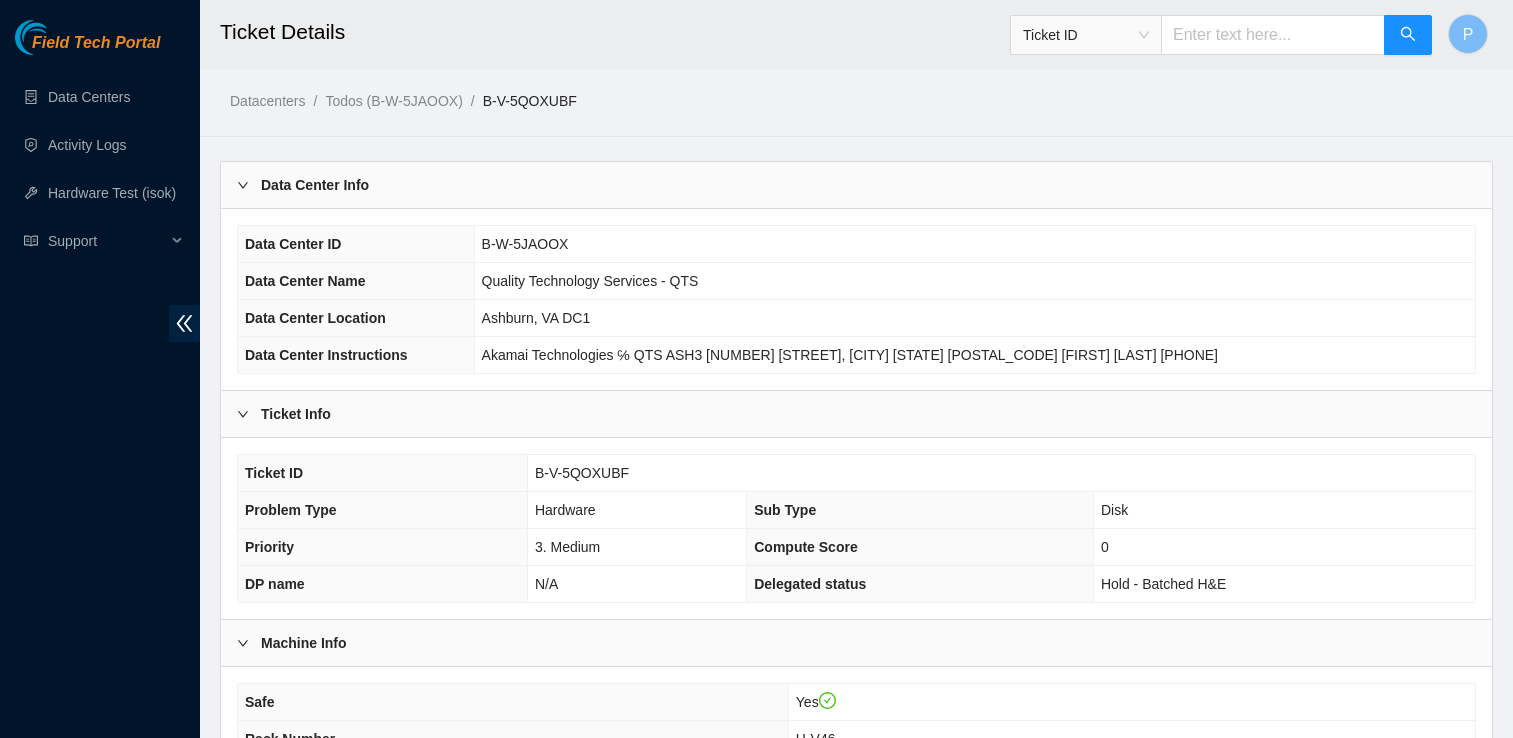 scroll, scrollTop: 600, scrollLeft: 0, axis: vertical 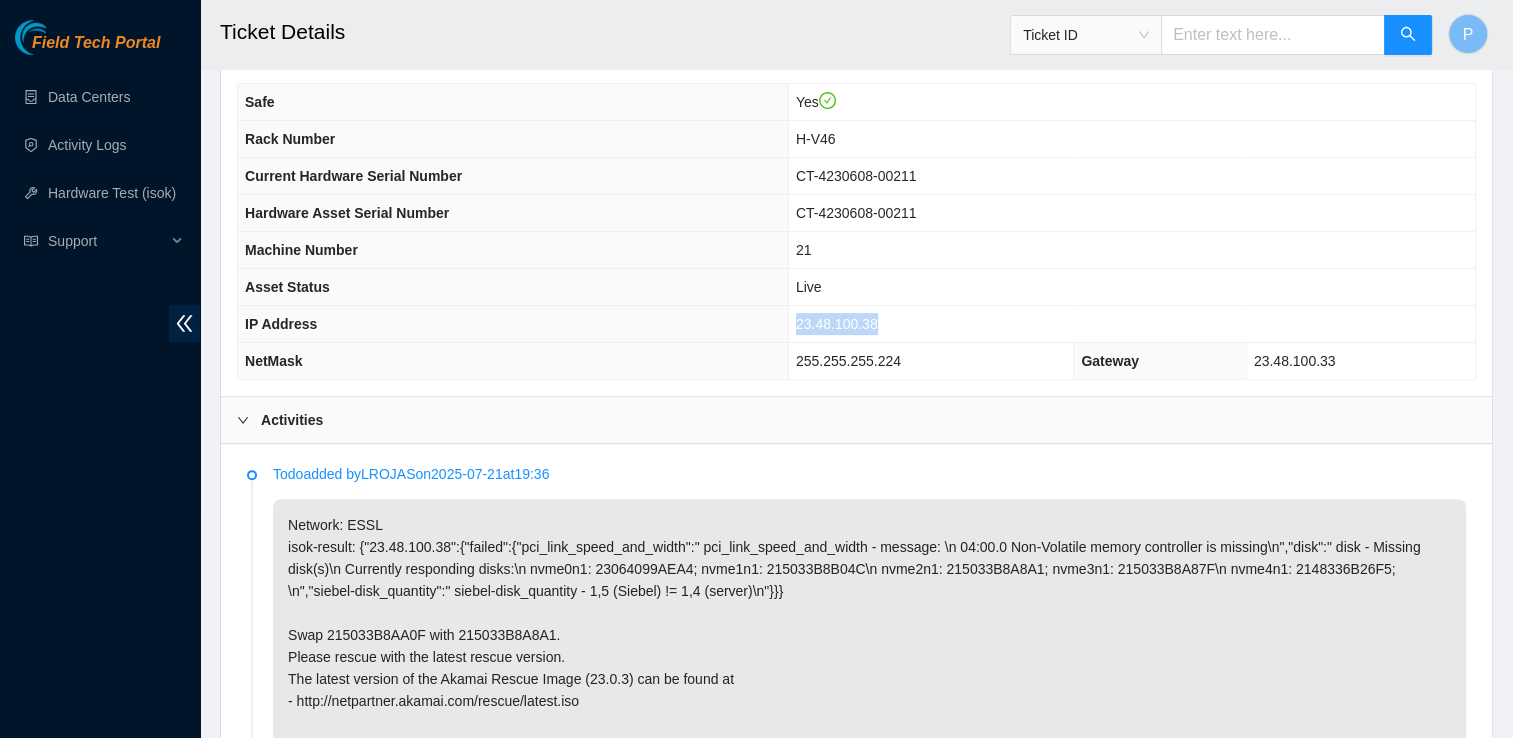 click on "23.48.100.38" at bounding box center [837, 324] 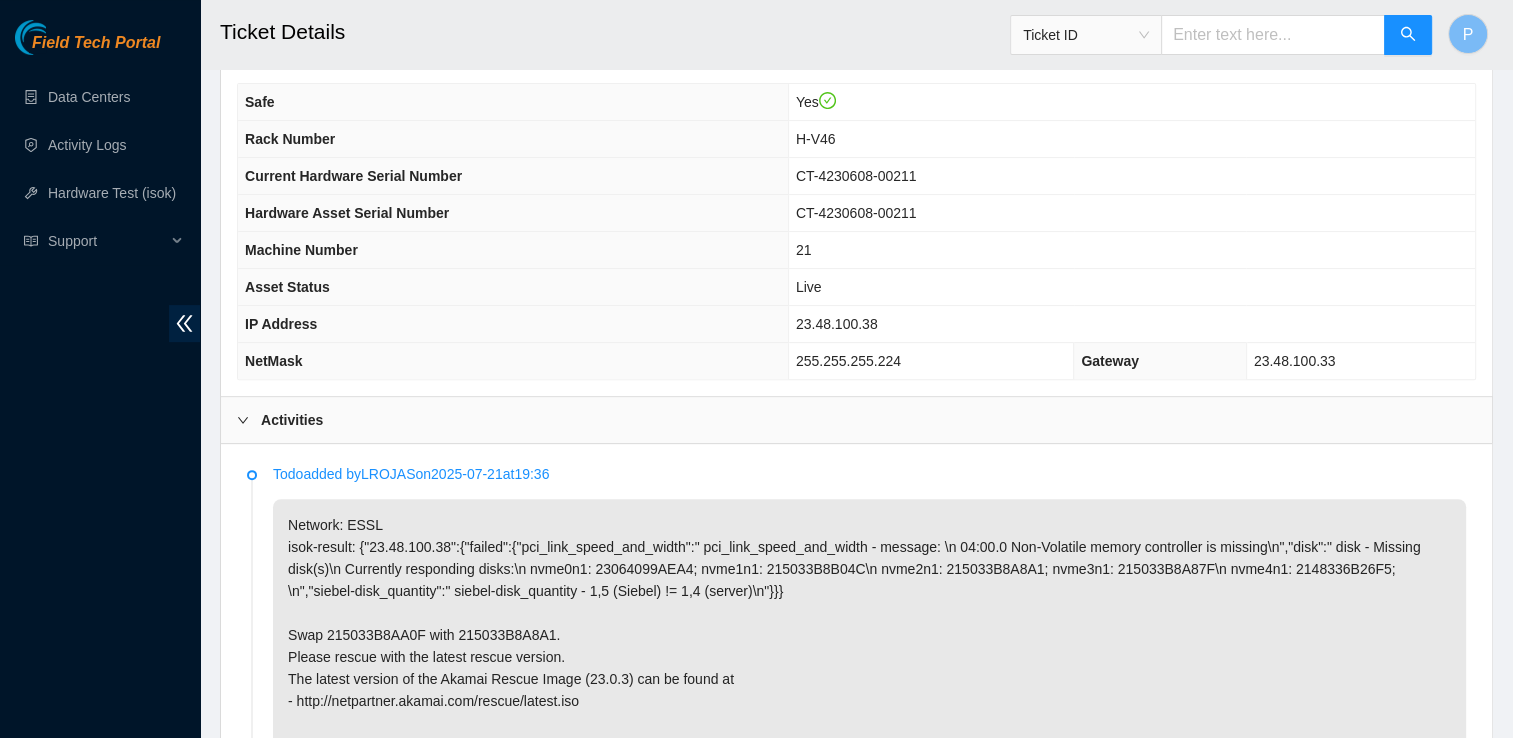click on "23.48.100.38" at bounding box center (837, 324) 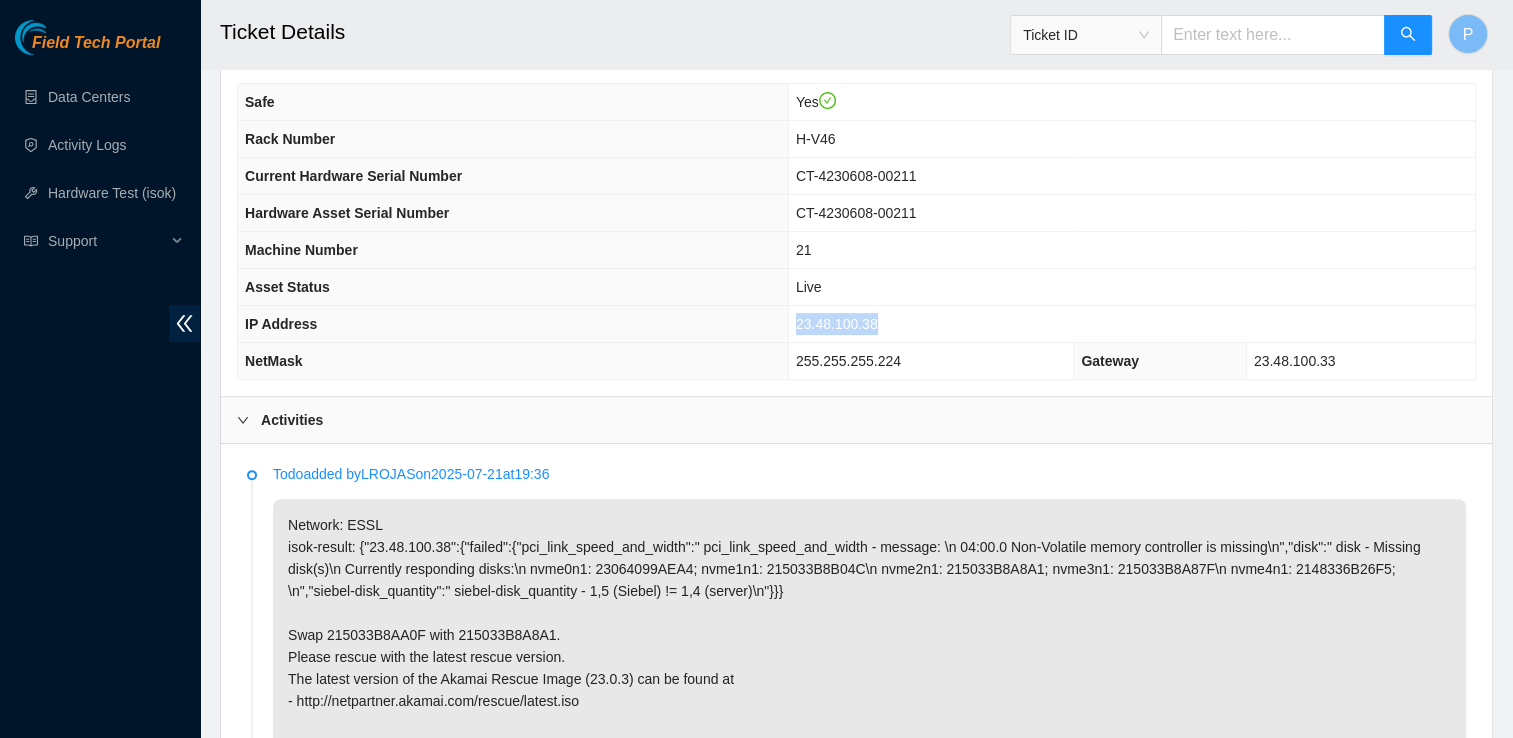 click on "23.48.100.38" at bounding box center (837, 324) 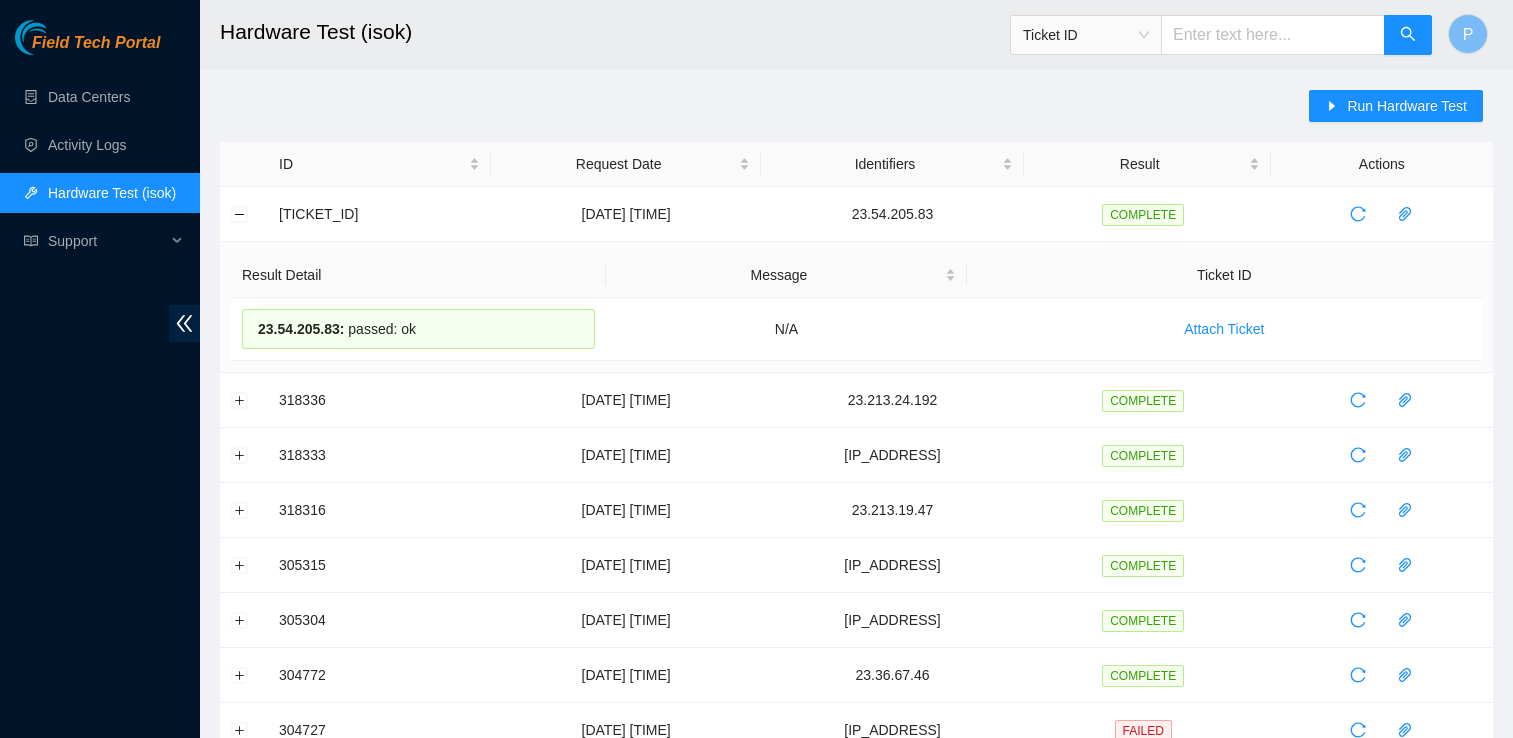 scroll, scrollTop: 0, scrollLeft: 0, axis: both 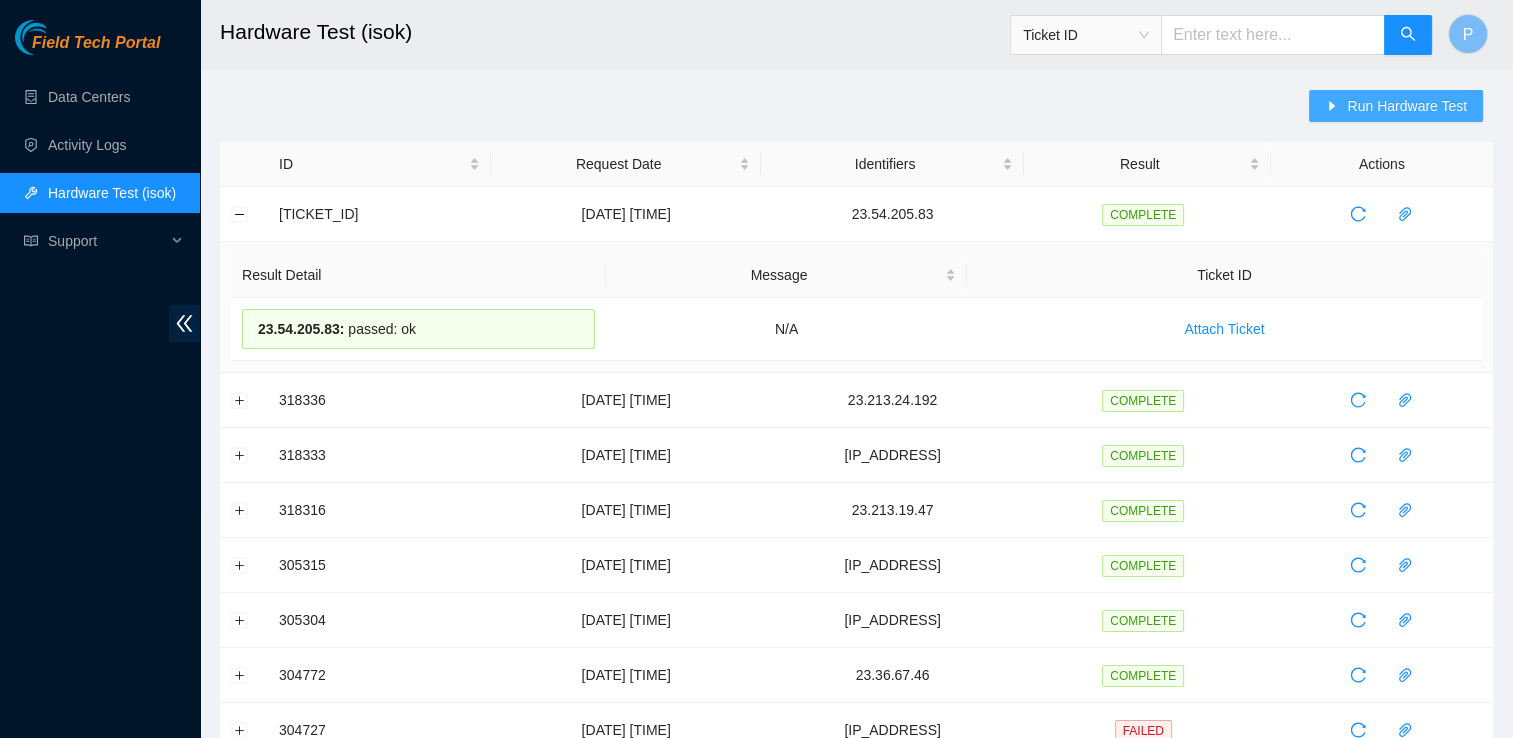 click on "Run Hardware Test" at bounding box center (1396, 106) 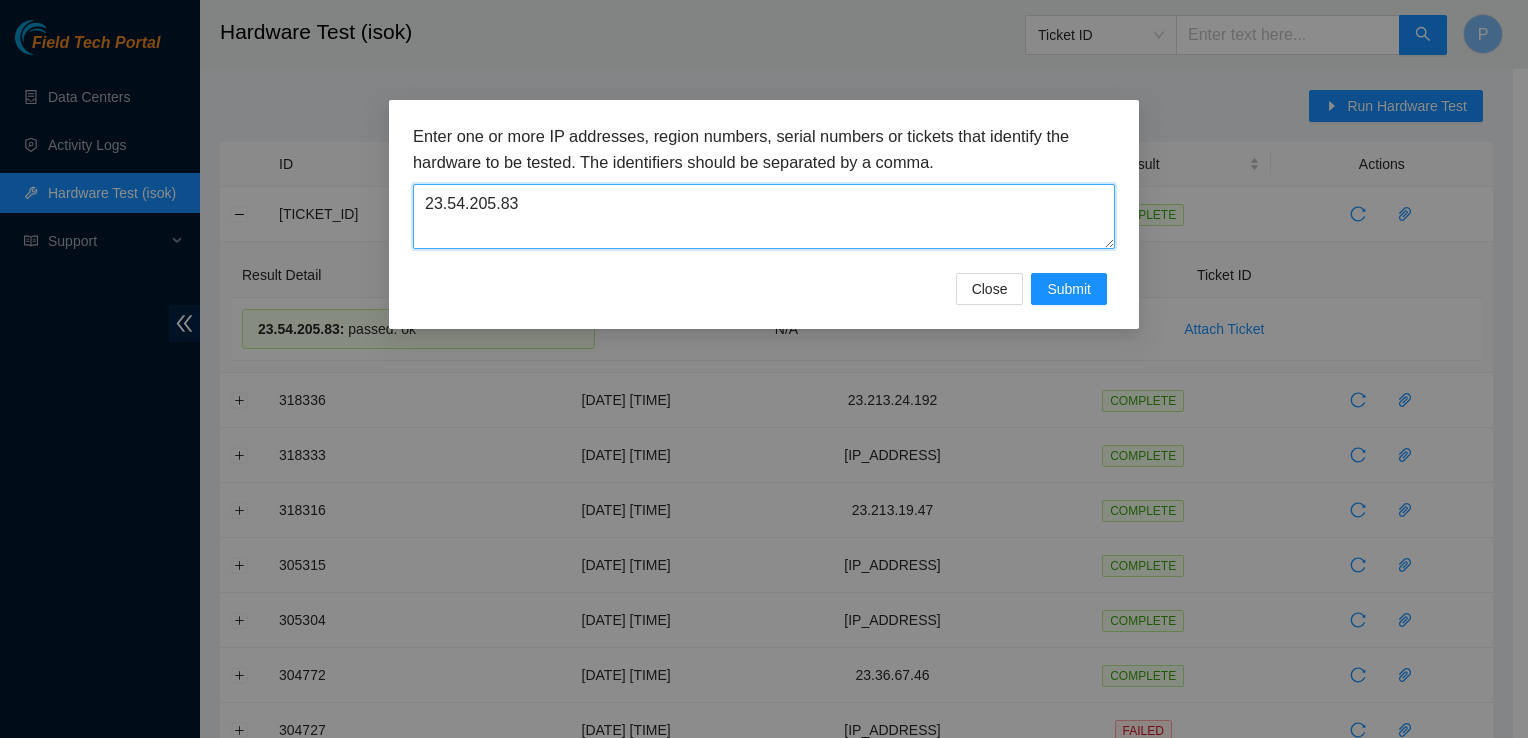 click on "23.54.205.83" at bounding box center (764, 216) 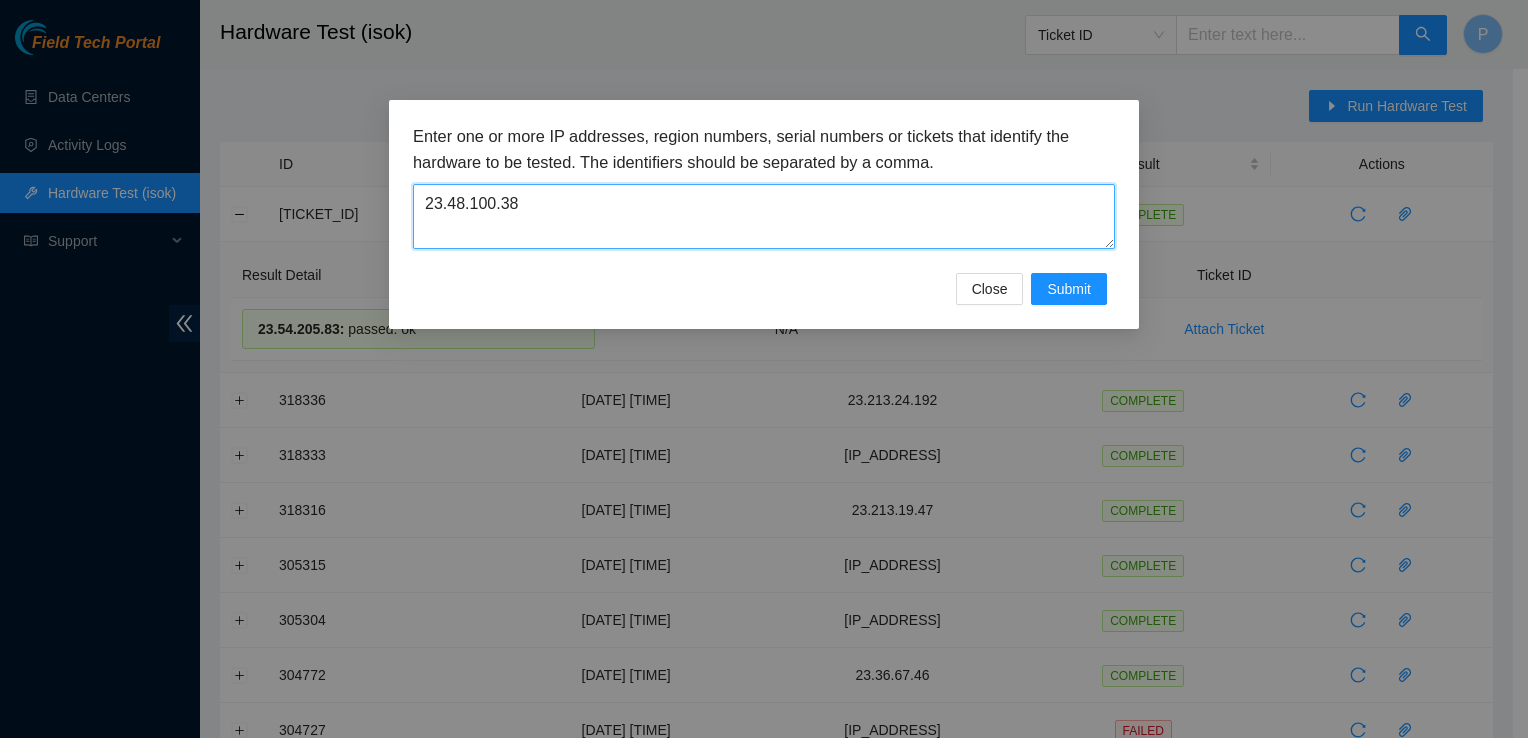 type on "23.48.100.38" 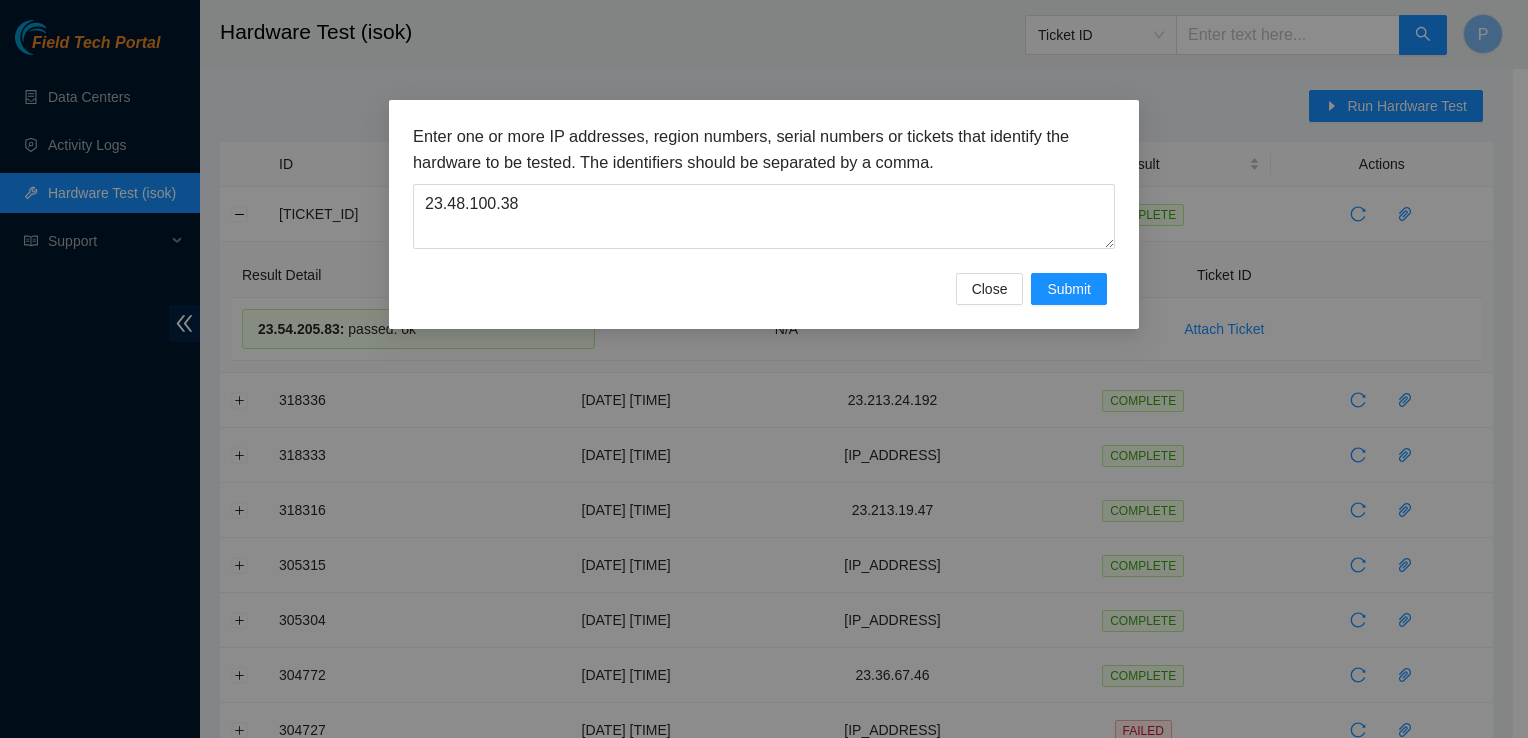 click on "Enter one or more IP addresses, region numbers, serial numbers or tickets that identify the hardware to be tested. The identifiers should be separated by a comma. [IP_ADDRESS] Close Submit" at bounding box center [764, 369] 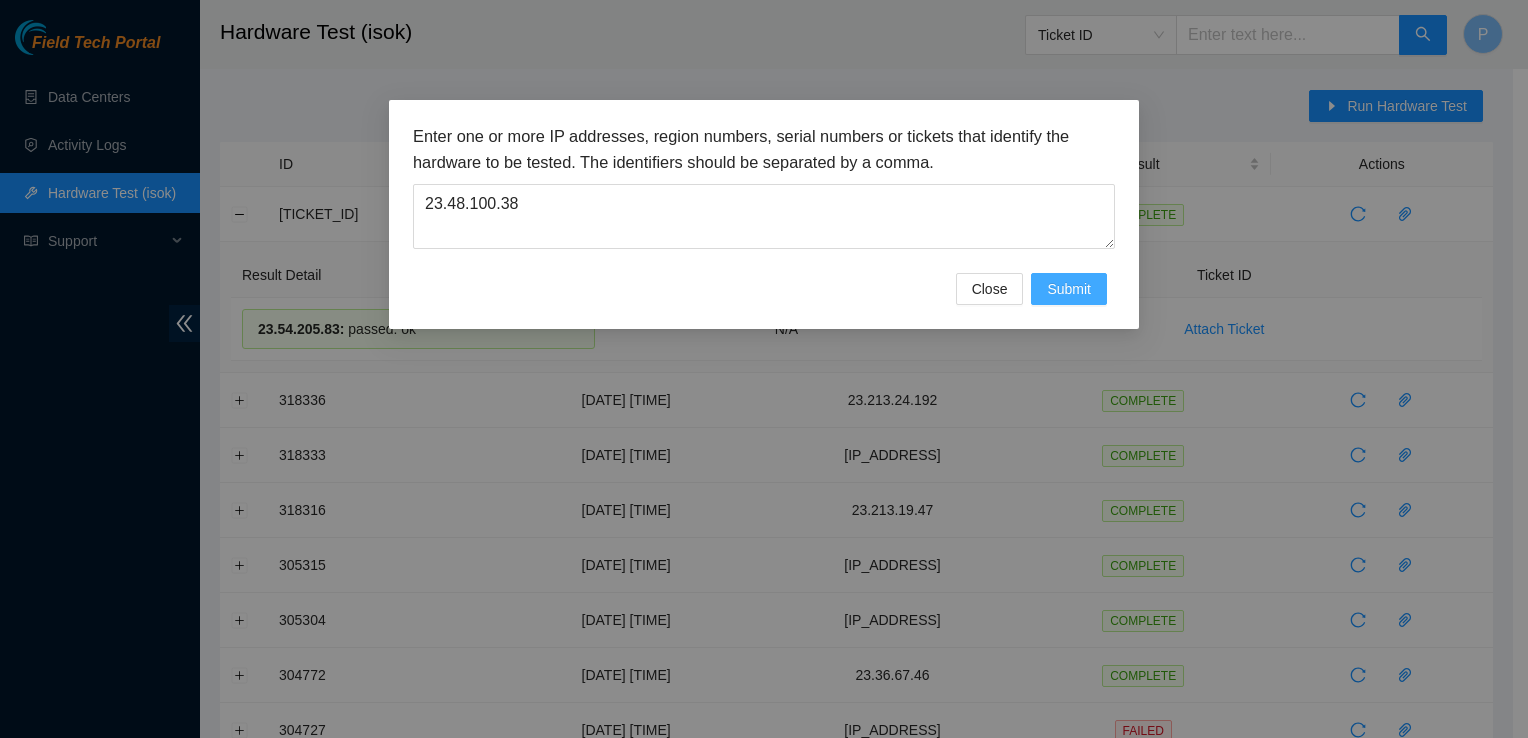 click on "Submit" at bounding box center [1069, 289] 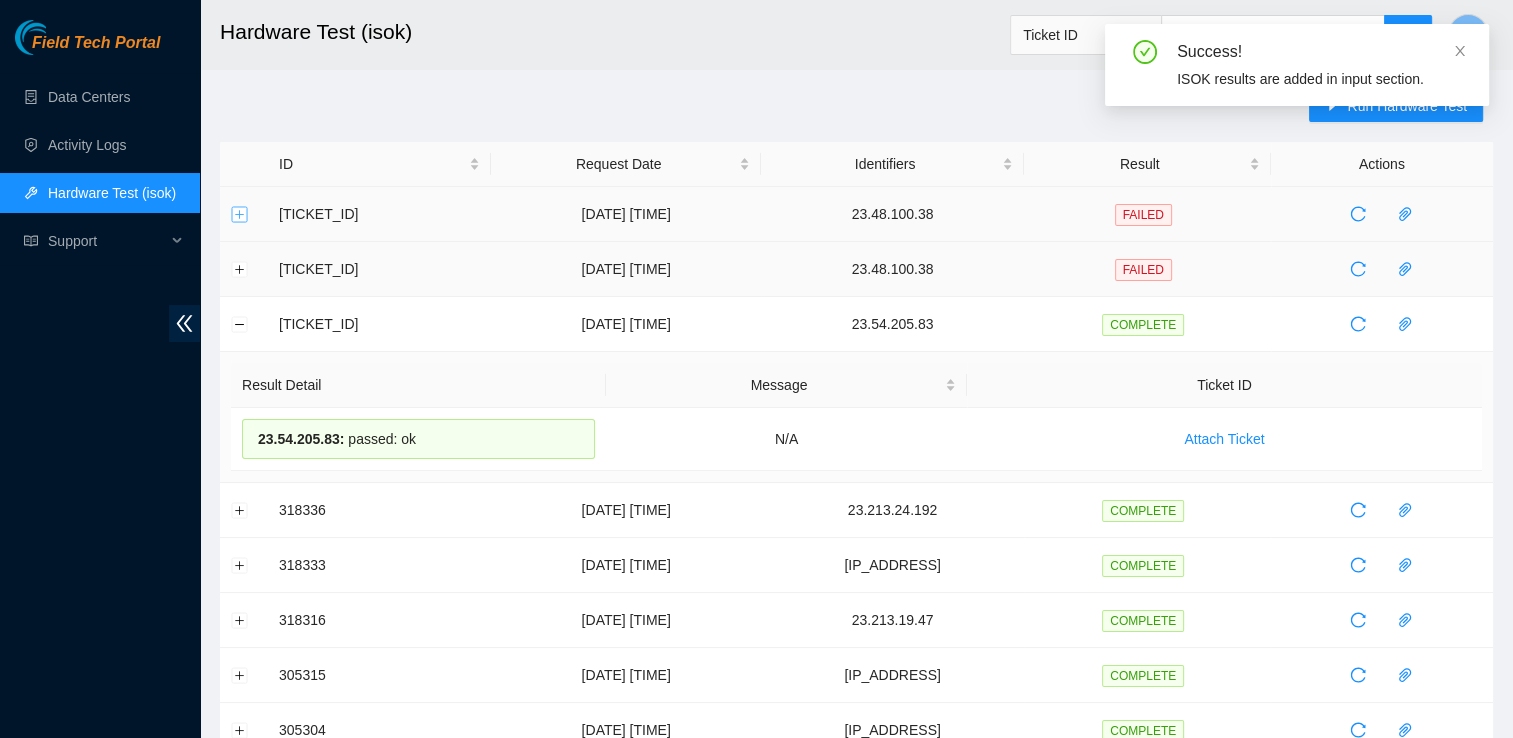click at bounding box center (240, 214) 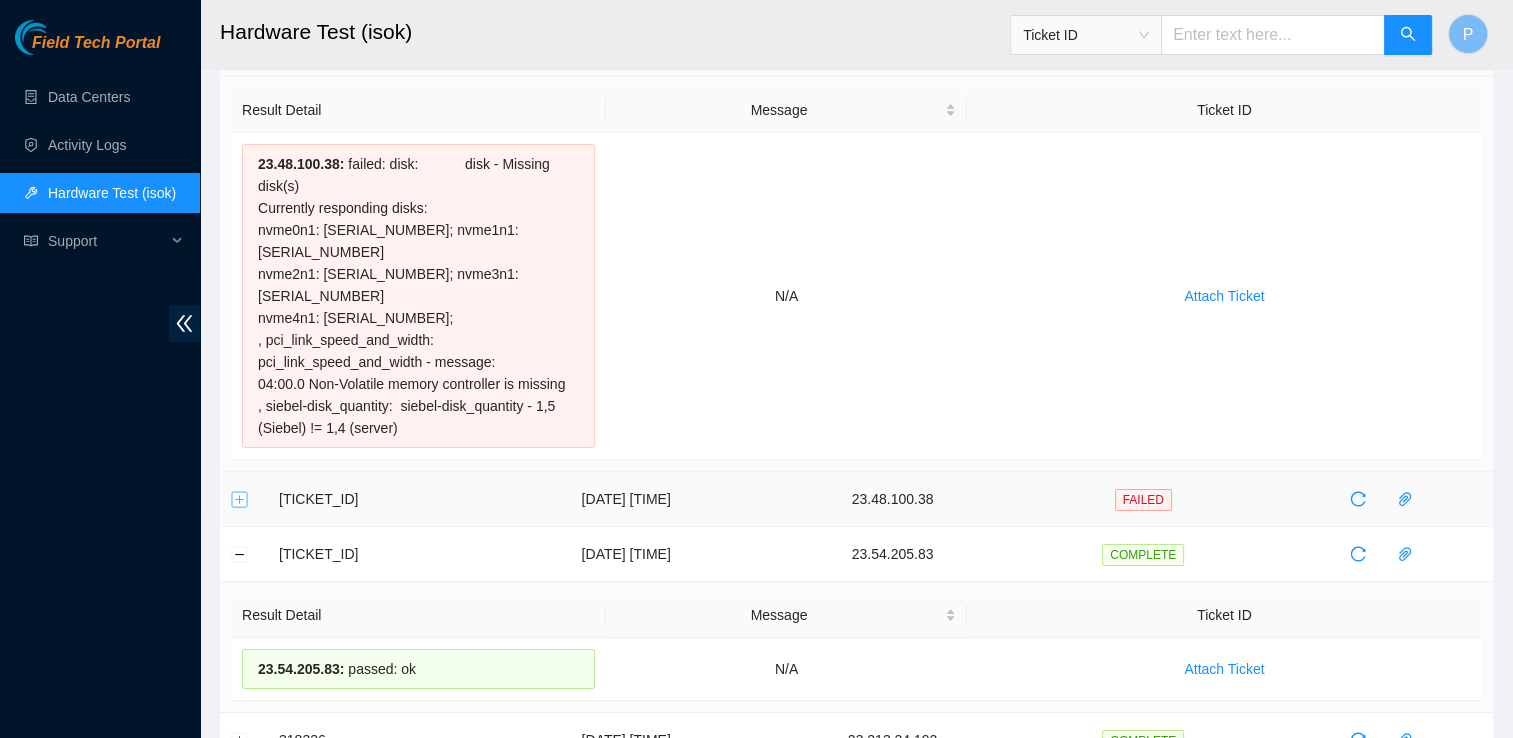 click at bounding box center (240, 499) 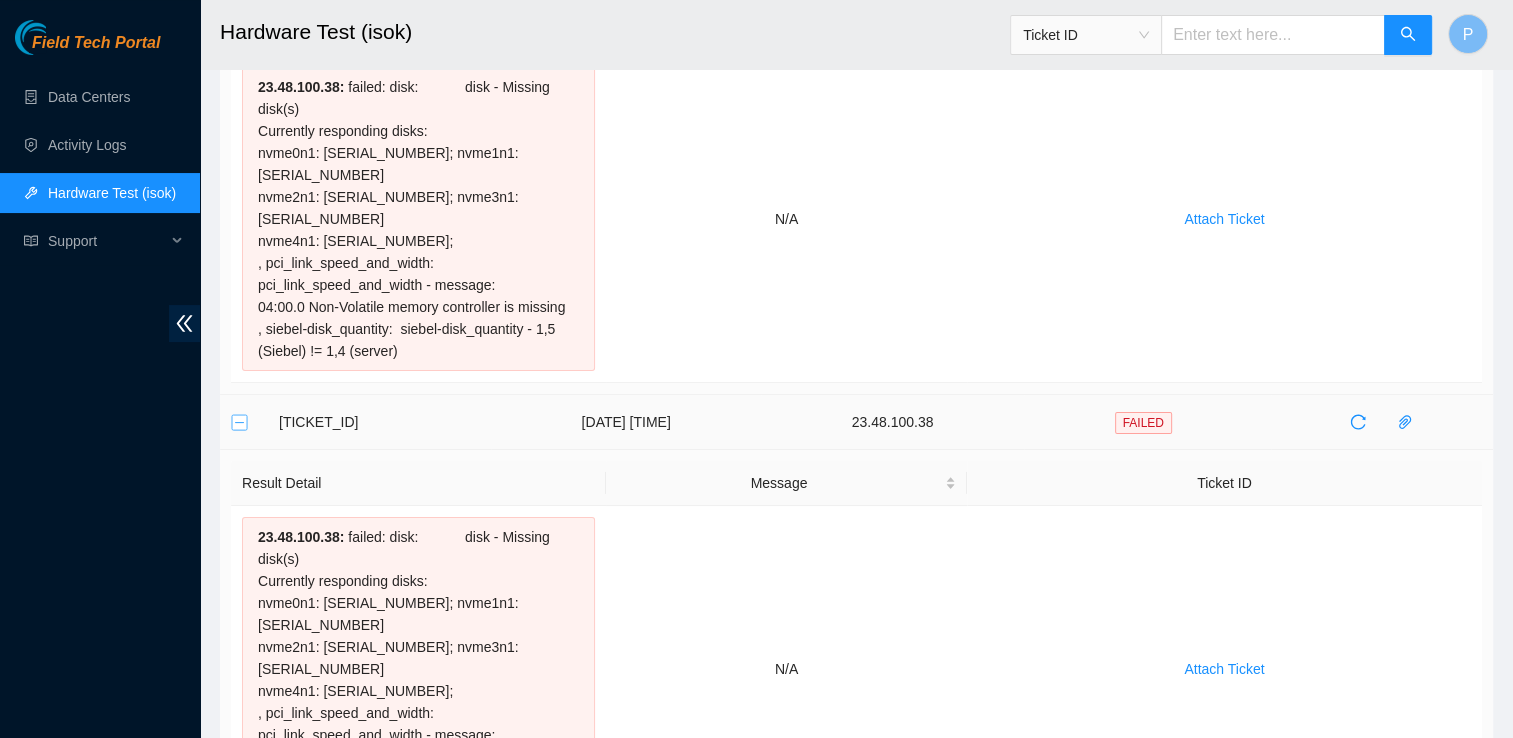 scroll, scrollTop: 249, scrollLeft: 0, axis: vertical 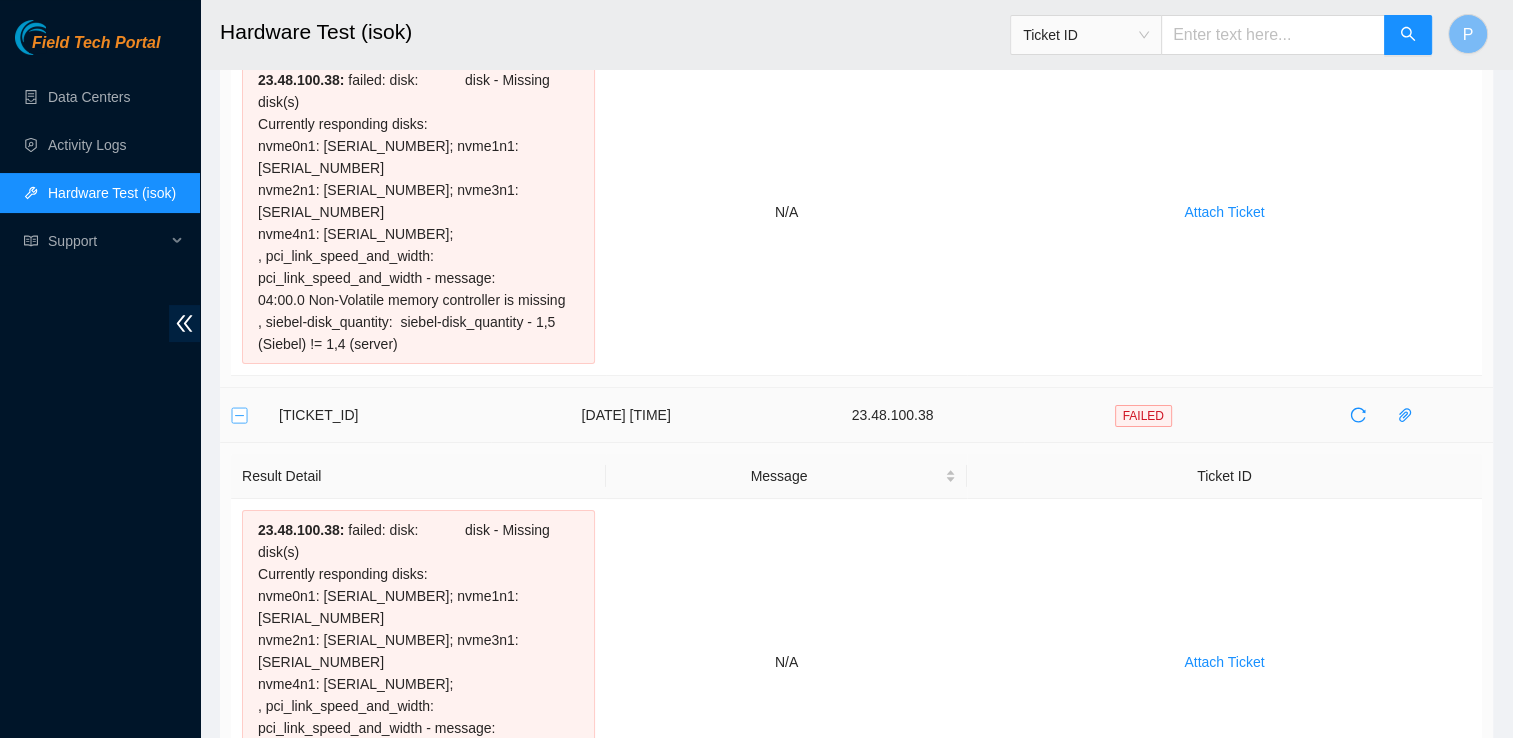 type 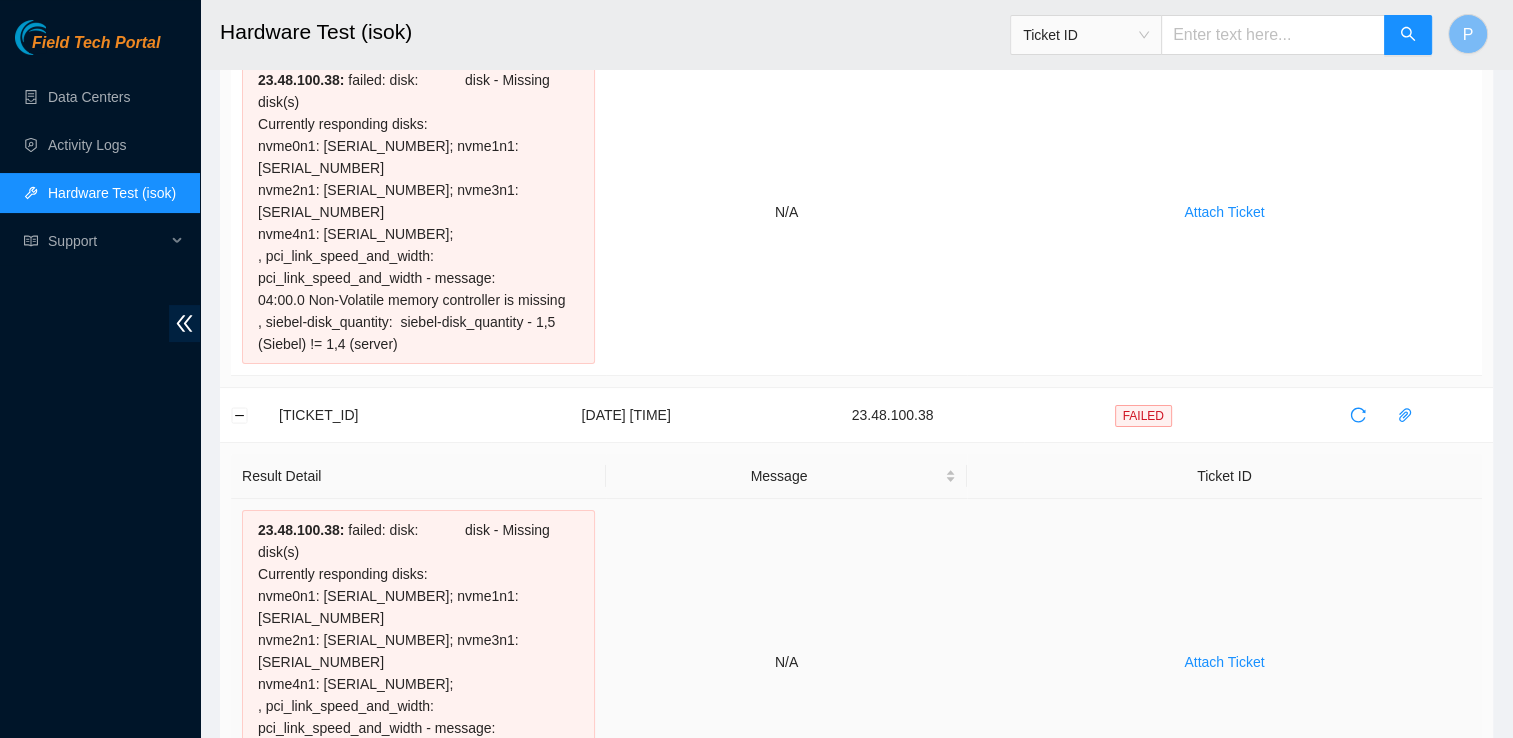 click on "Attach Ticket" at bounding box center (1224, 662) 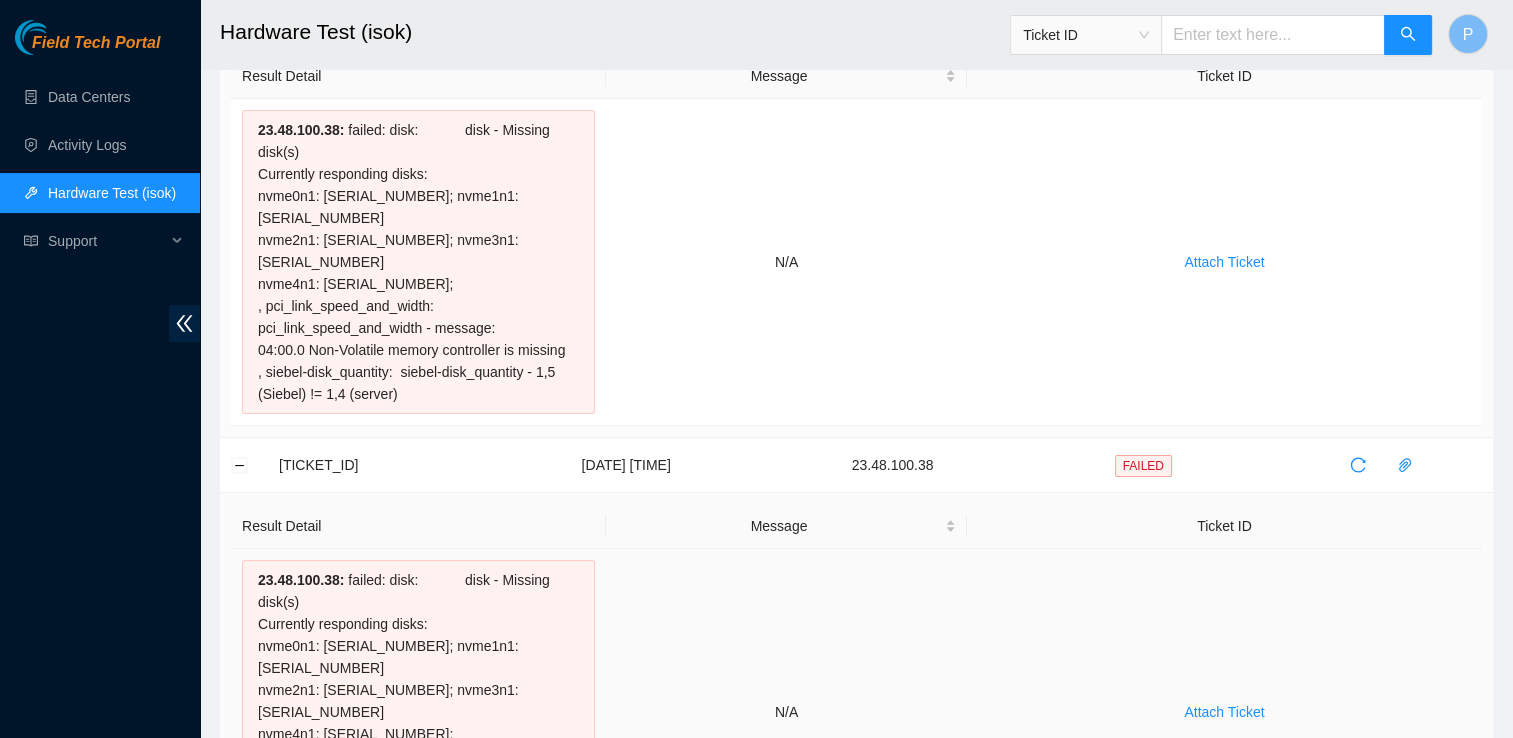 scroll, scrollTop: 198, scrollLeft: 0, axis: vertical 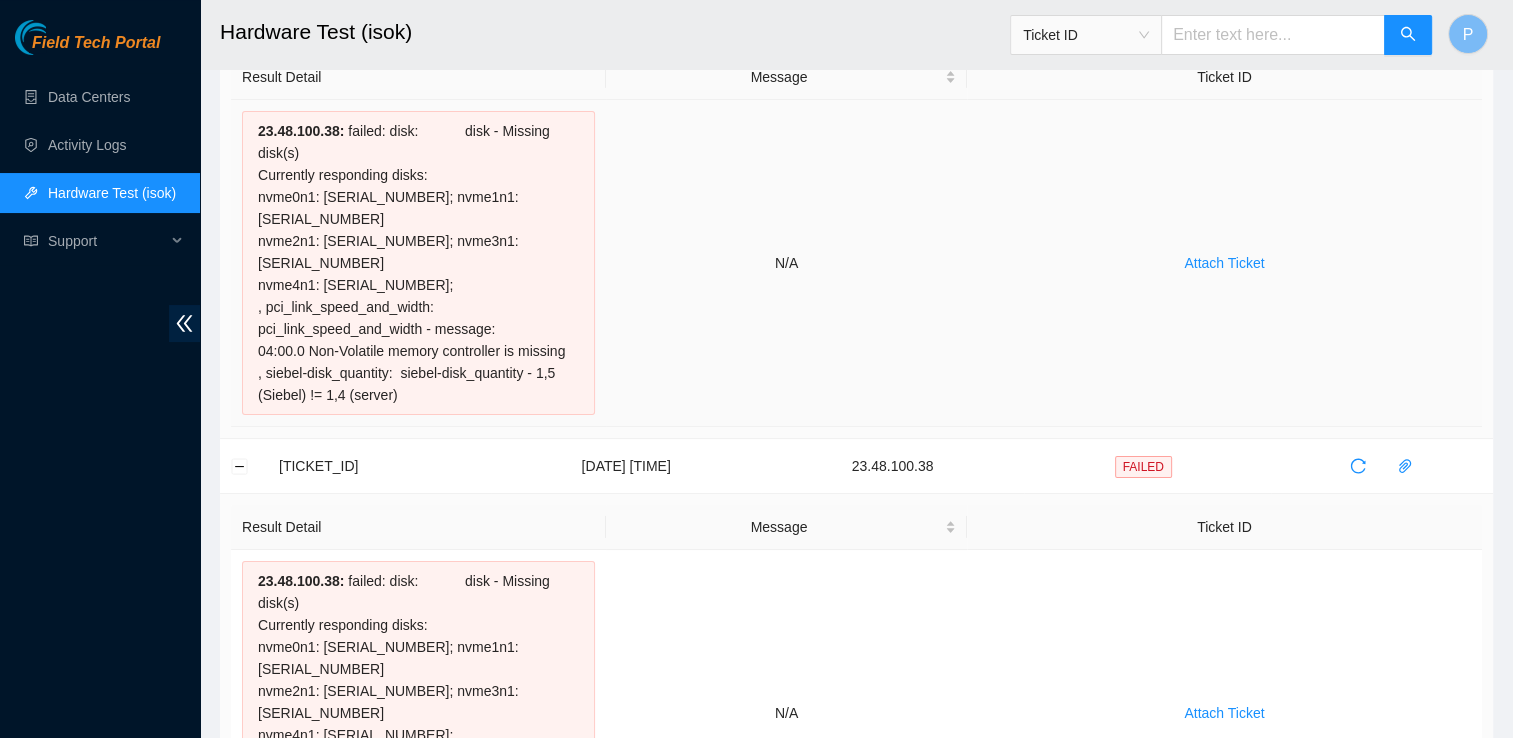 click on "Attach Ticket" at bounding box center [1224, 263] 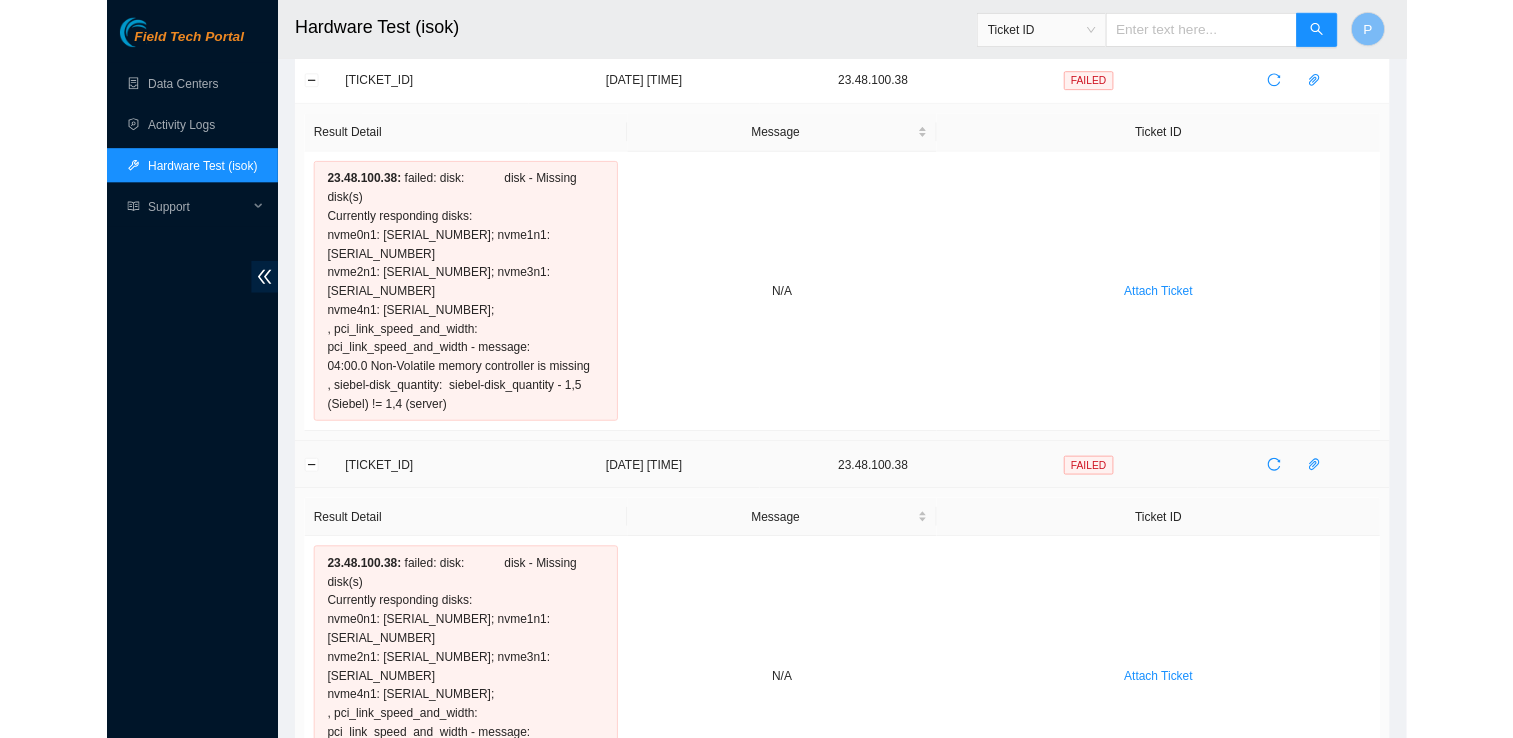 scroll, scrollTop: 124, scrollLeft: 0, axis: vertical 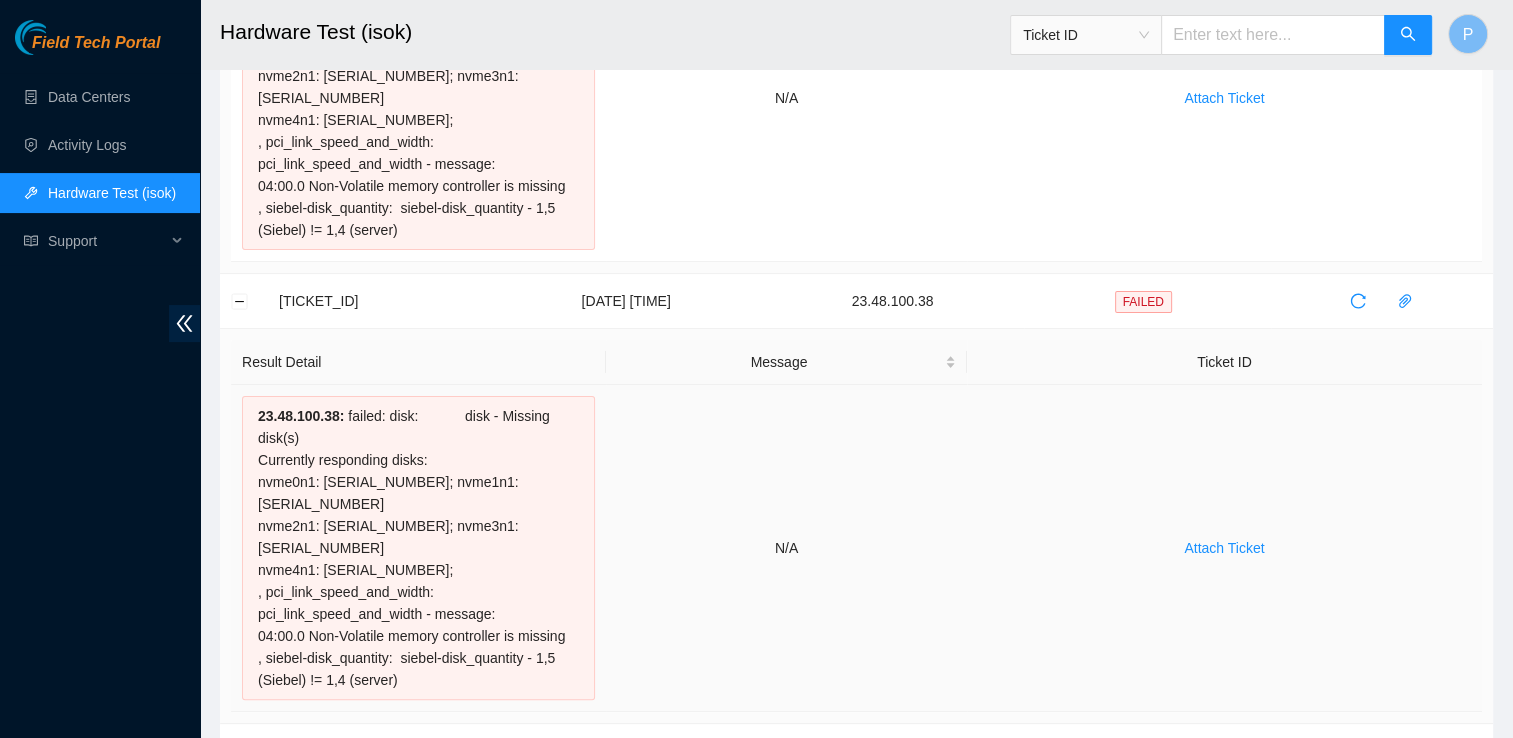 click on "23.48.100.38  :     failed: disk:            disk - Missing disk(s)
Currently responding disks:
nvme0n1: 23064099AEA4; nvme1n1: 215033B8B04C
nvme2n1: 215033B8A8A1; nvme3n1: 215033B8A87F
nvme4n1: 2148336B26F5;
, pci_link_speed_and_width:  pci_link_speed_and_width - message:
04:00.0 Non-Volatile memory controller is missing
, siebel-disk_quantity:  siebel-disk_quantity - 1,5 (Siebel) != 1,4 (server)" at bounding box center (418, 548) 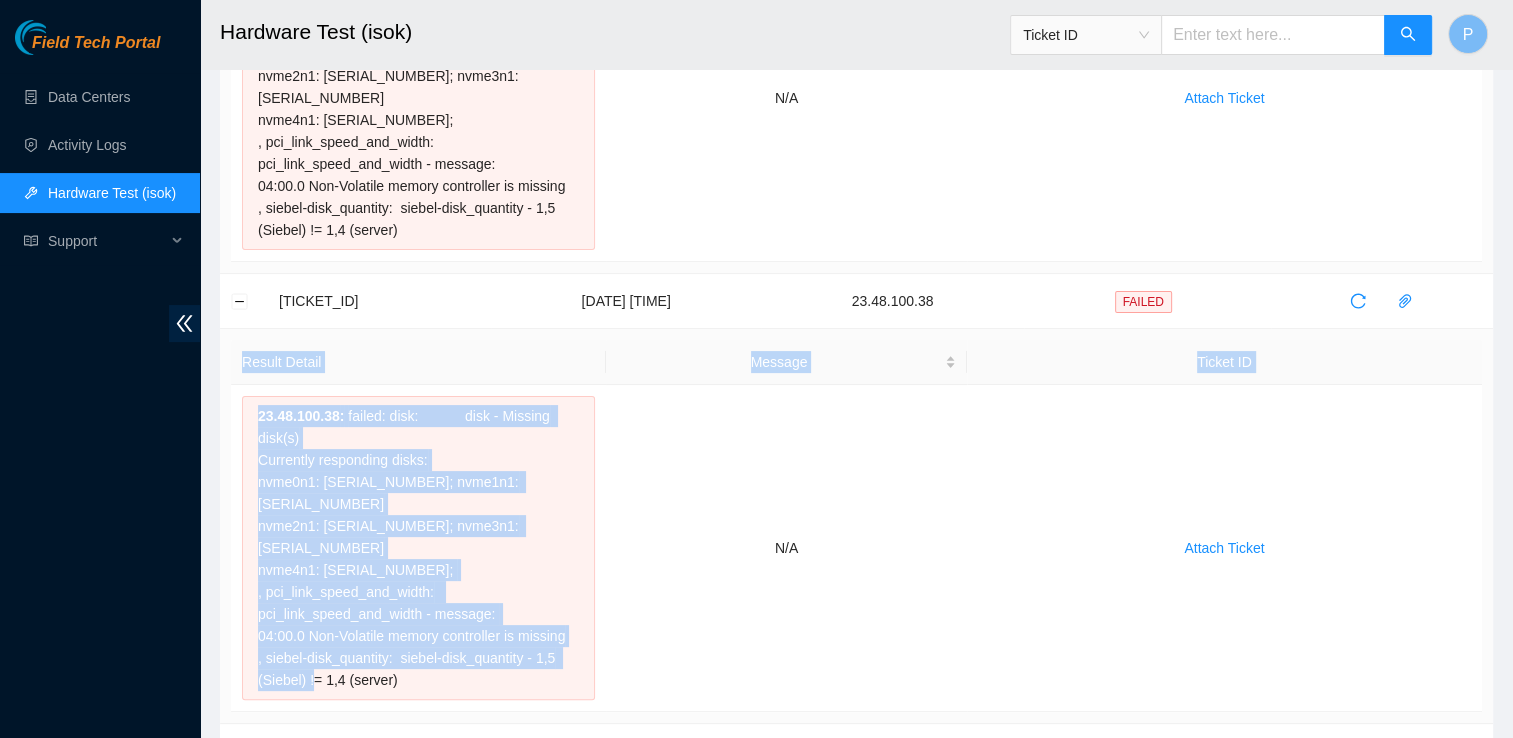 drag, startPoint x: 410, startPoint y: 593, endPoint x: 232, endPoint y: 320, distance: 325.90335 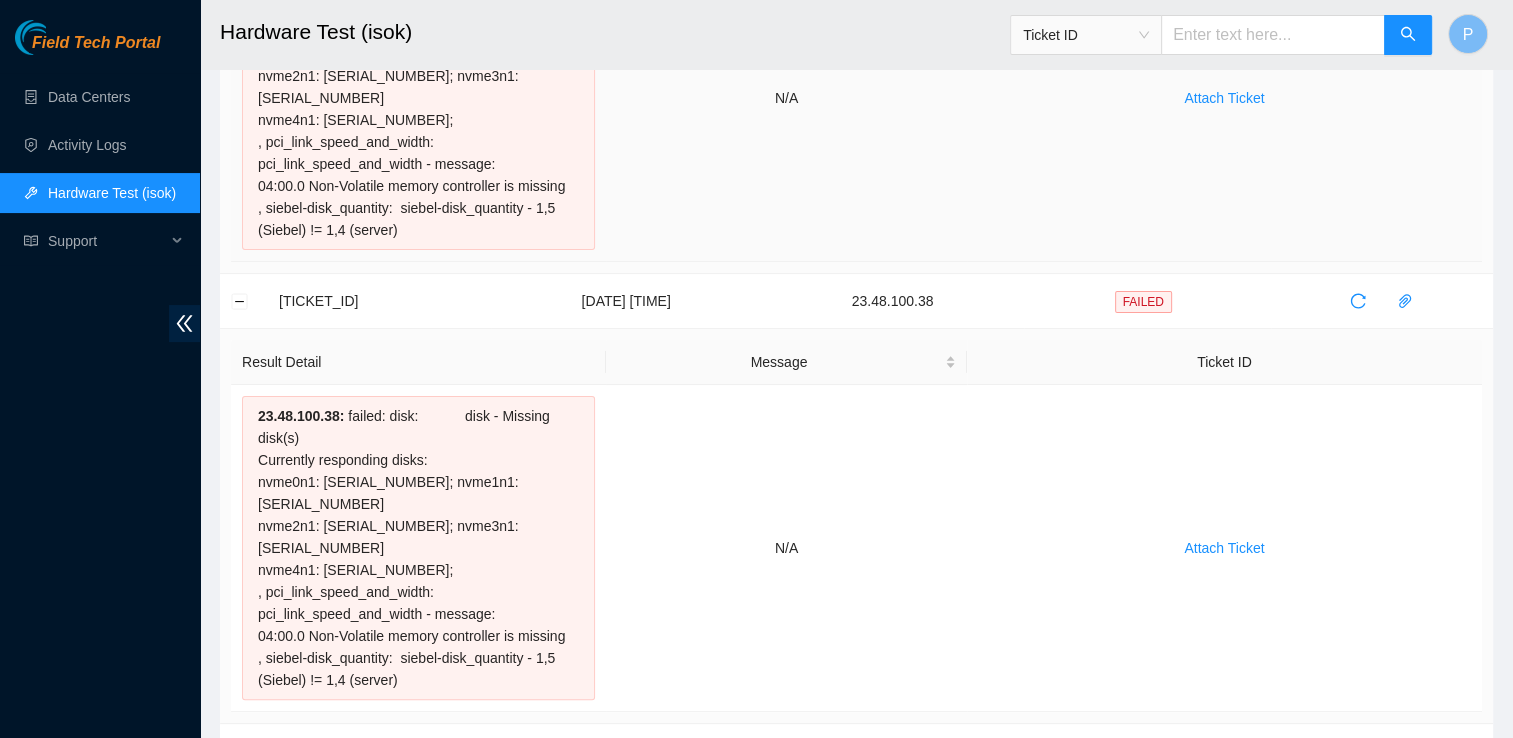 click on "23.48.100.38  :     failed: disk:            disk - Missing disk(s)
Currently responding disks:
nvme0n1: 23064099AEA4; nvme1n1: 215033B8A87F
nvme2n1: 215033B8B04C; nvme3n1: 215033B8A8A1
nvme4n1: 215033B8AA0F;
, pci_link_speed_and_width:  pci_link_speed_and_width - message:
04:00.0 Non-Volatile memory controller is missing
, siebel-disk_quantity:  siebel-disk_quantity - 1,5 (Siebel) != 1,4 (server)" at bounding box center [418, 98] 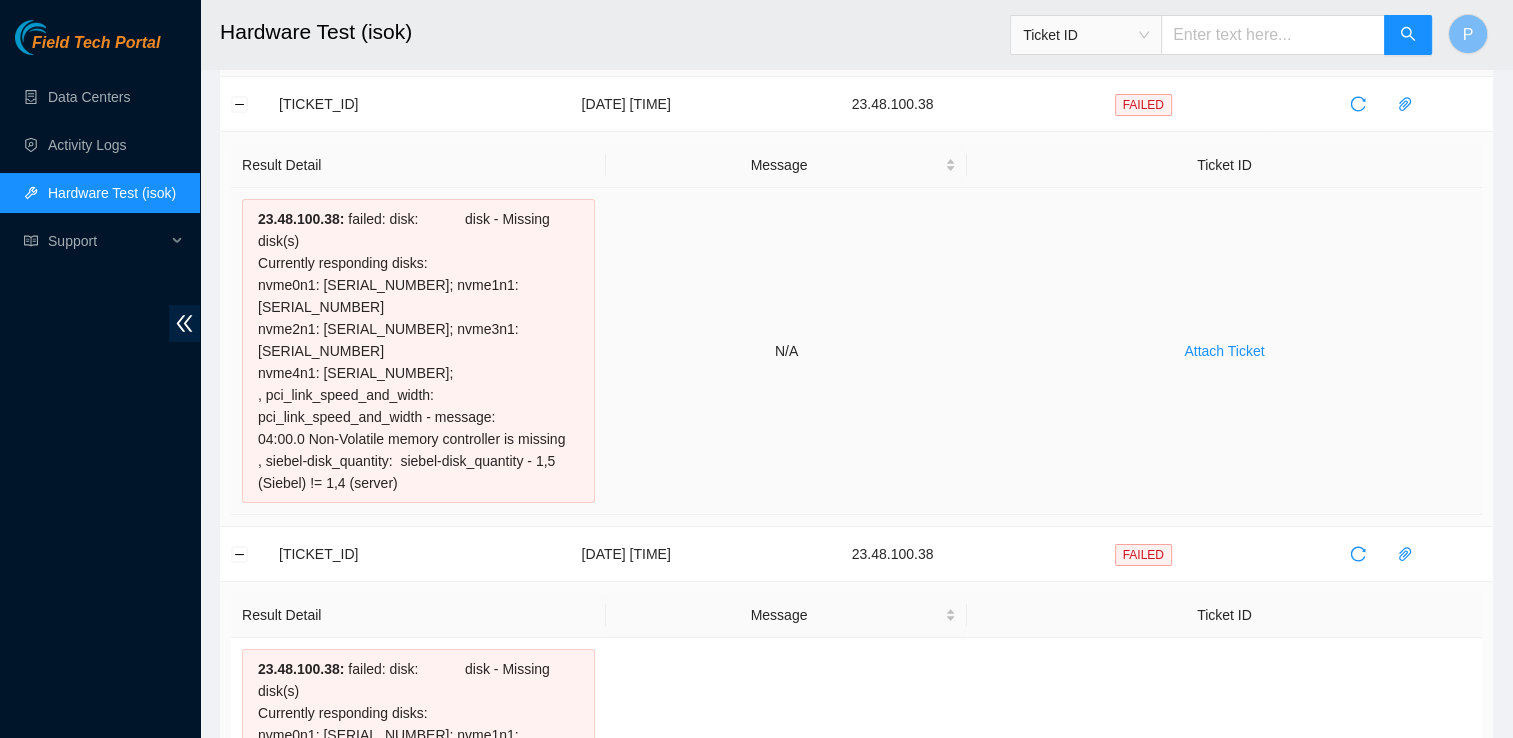 scroll, scrollTop: 0, scrollLeft: 0, axis: both 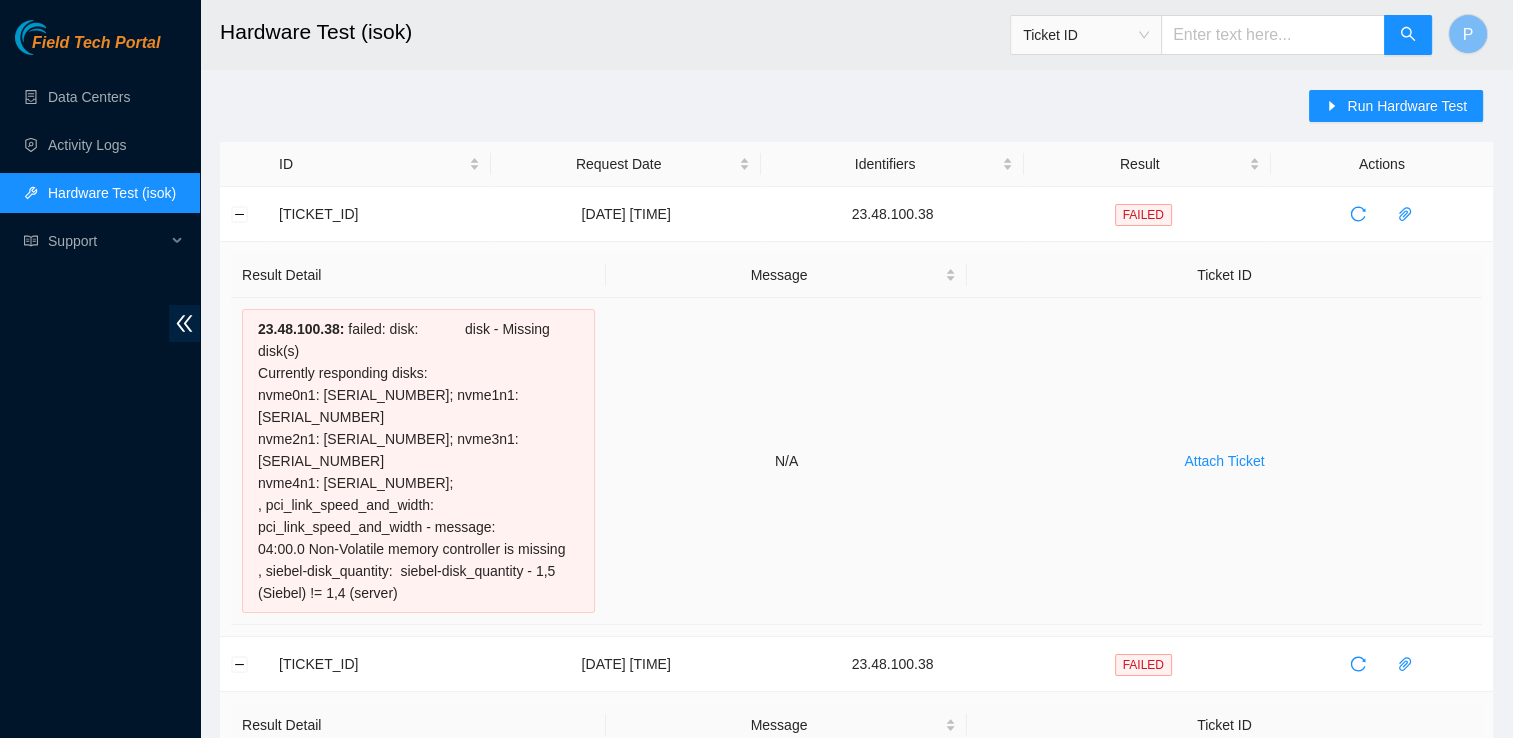click on "23.48.100.38  :     failed: disk:            disk - Missing disk(s)
Currently responding disks:
nvme0n1: 23064099AEA4; nvme1n1: 215033B8A87F
nvme2n1: 215033B8B04C; nvme3n1: 215033B8A8A1
nvme4n1: 215033B8AA0F;
, pci_link_speed_and_width:  pci_link_speed_and_width - message:
04:00.0 Non-Volatile memory controller is missing
, siebel-disk_quantity:  siebel-disk_quantity - 1,5 (Siebel) != 1,4 (server)" at bounding box center (418, 461) 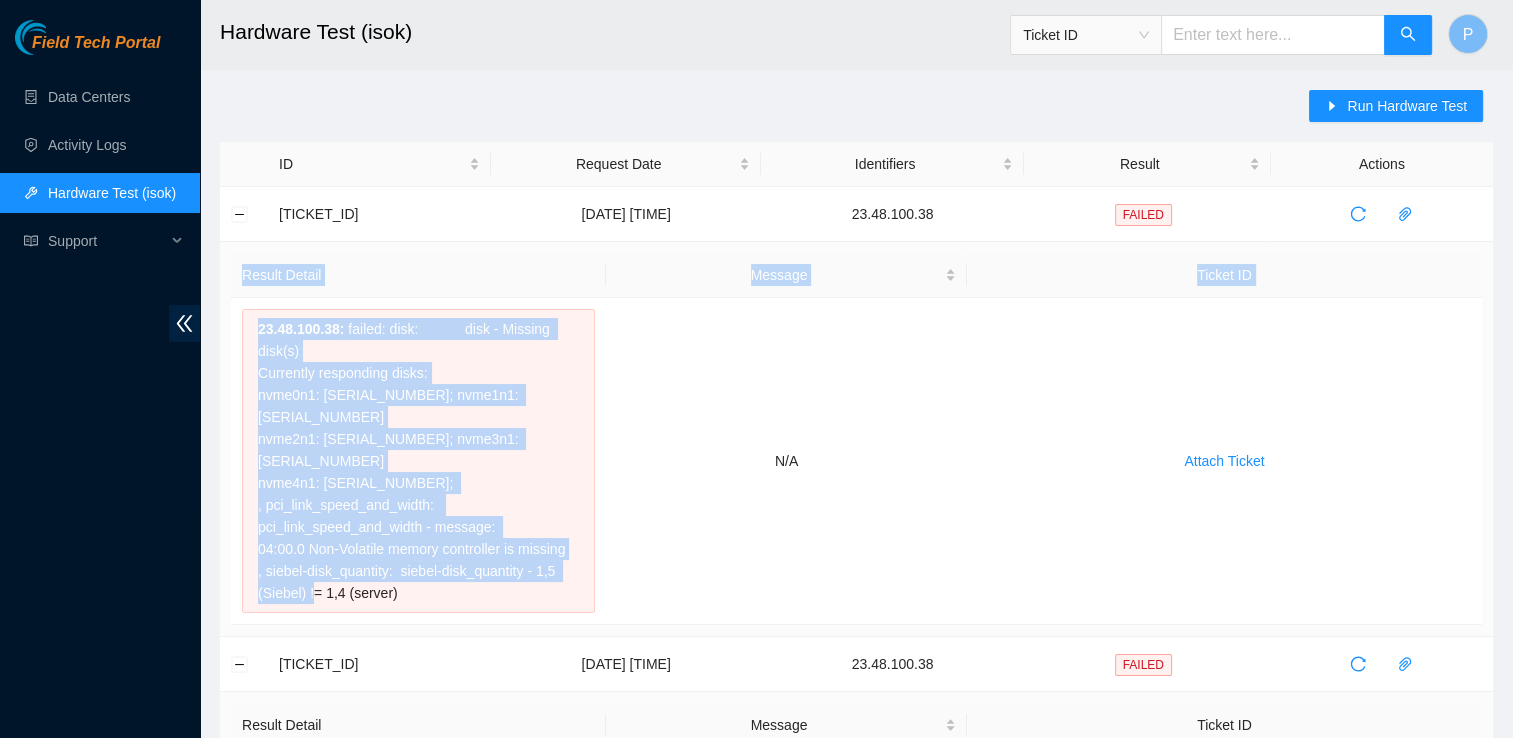 drag, startPoint x: 406, startPoint y: 552, endPoint x: 231, endPoint y: 266, distance: 335.29242 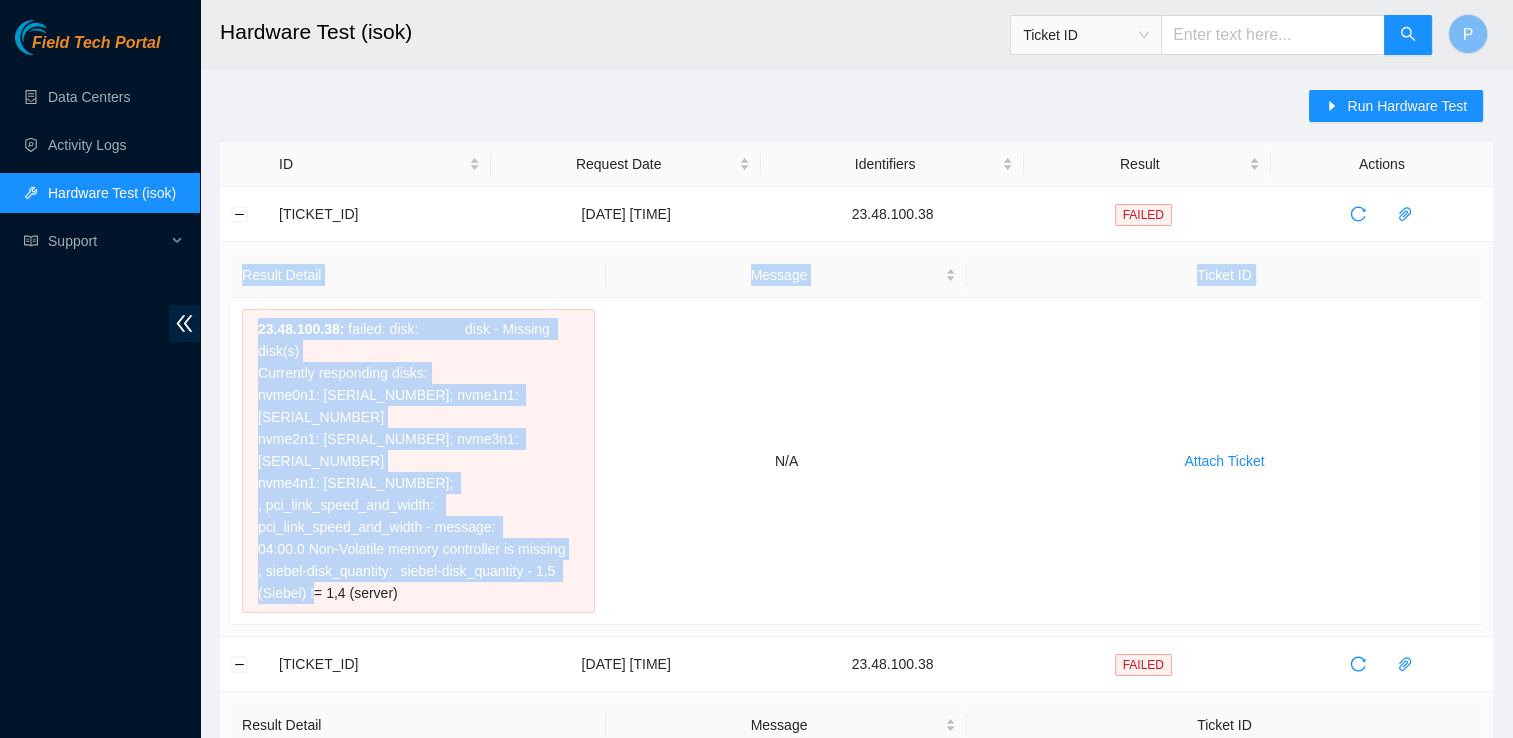 copy on "Result Detail Message Ticket ID       23.48.100.38  :     failed: disk:            disk - Missing disk(s)
Currently responding disks:
nvme0n1: 23064099AEA4; nvme1n1: 215033B8A87F
nvme2n1: 215033B8B04C; nvme3n1: 215033B8A8A1
nvme4n1: 215033B8AA0F;
, pci_link_speed_and_width:  pci_link_speed_and_width - message:
04:00.0 Non-Volatile memory controller is missing
, siebel-disk_quantity:  siebel-disk_quantity - 1,5 (Siebel) != 1,4 (server)" 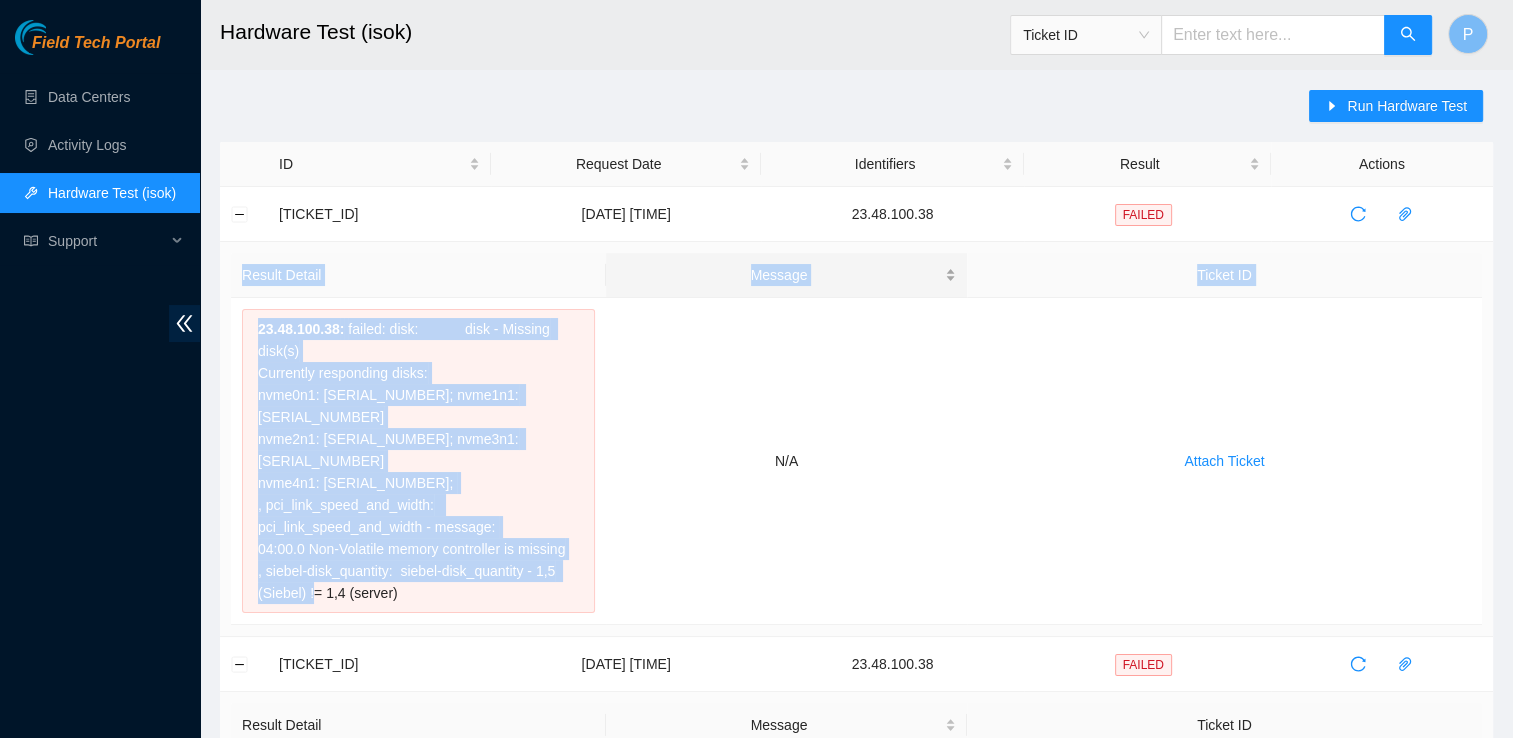 click on "Message" at bounding box center [786, 275] 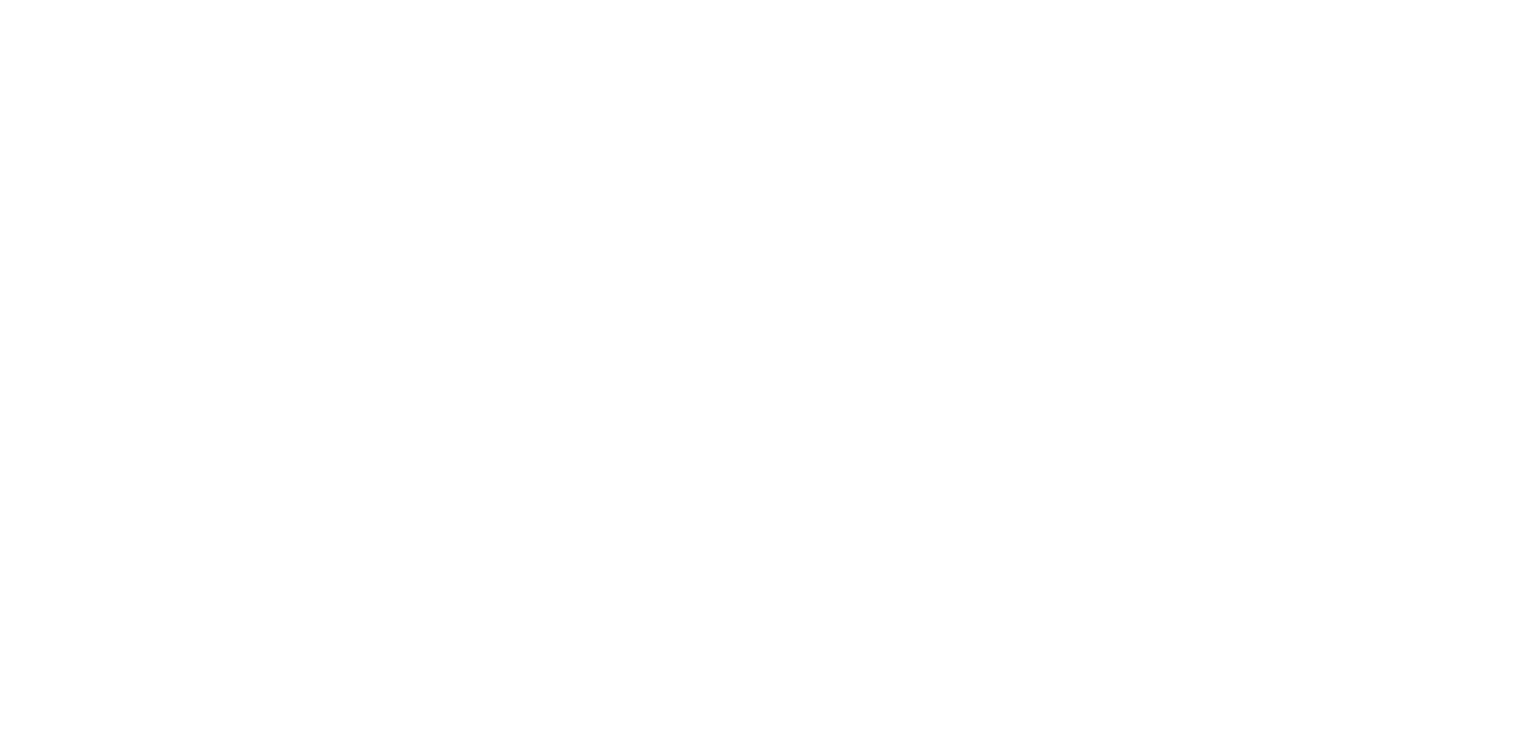 scroll, scrollTop: 0, scrollLeft: 0, axis: both 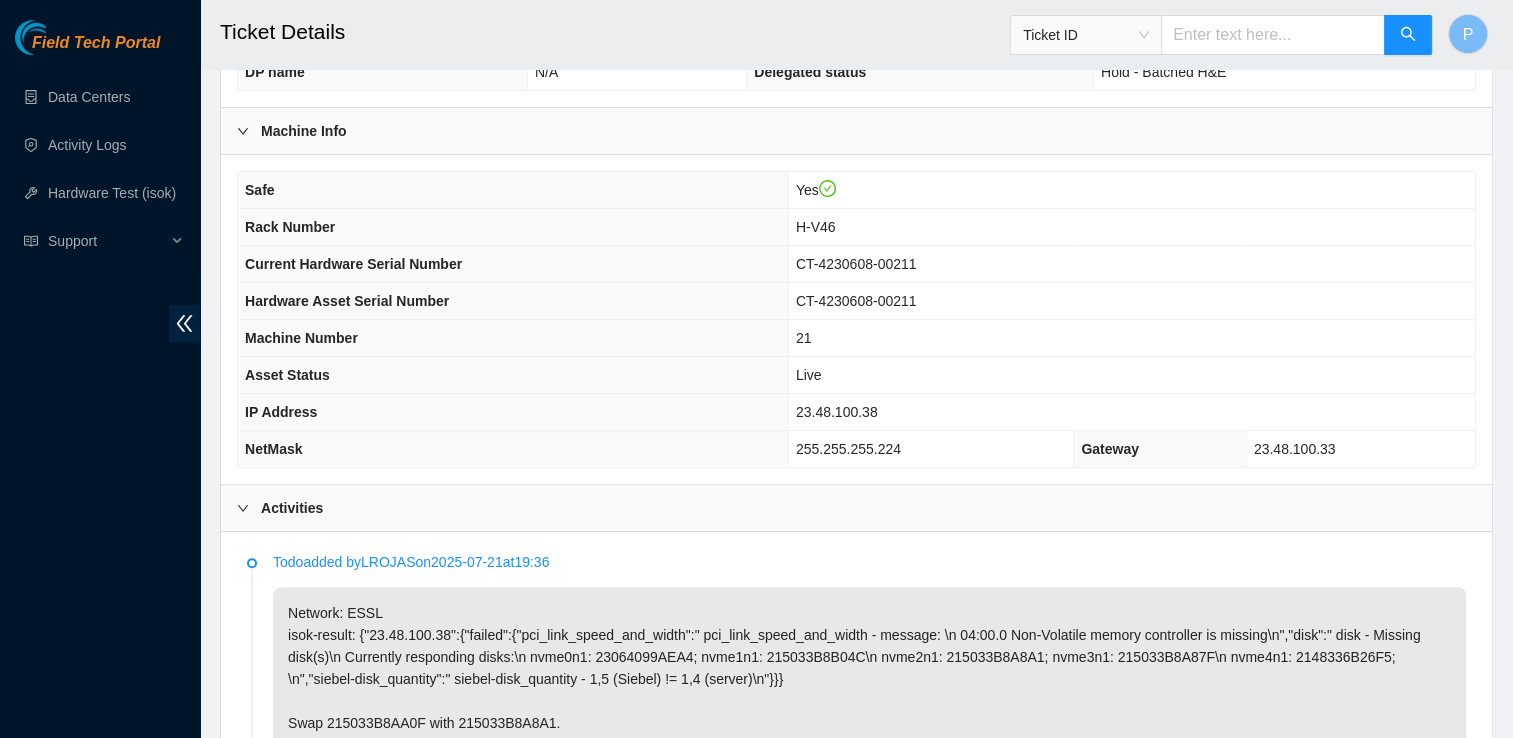 drag, startPoint x: 1527, startPoint y: 212, endPoint x: 1401, endPoint y: 126, distance: 152.55164 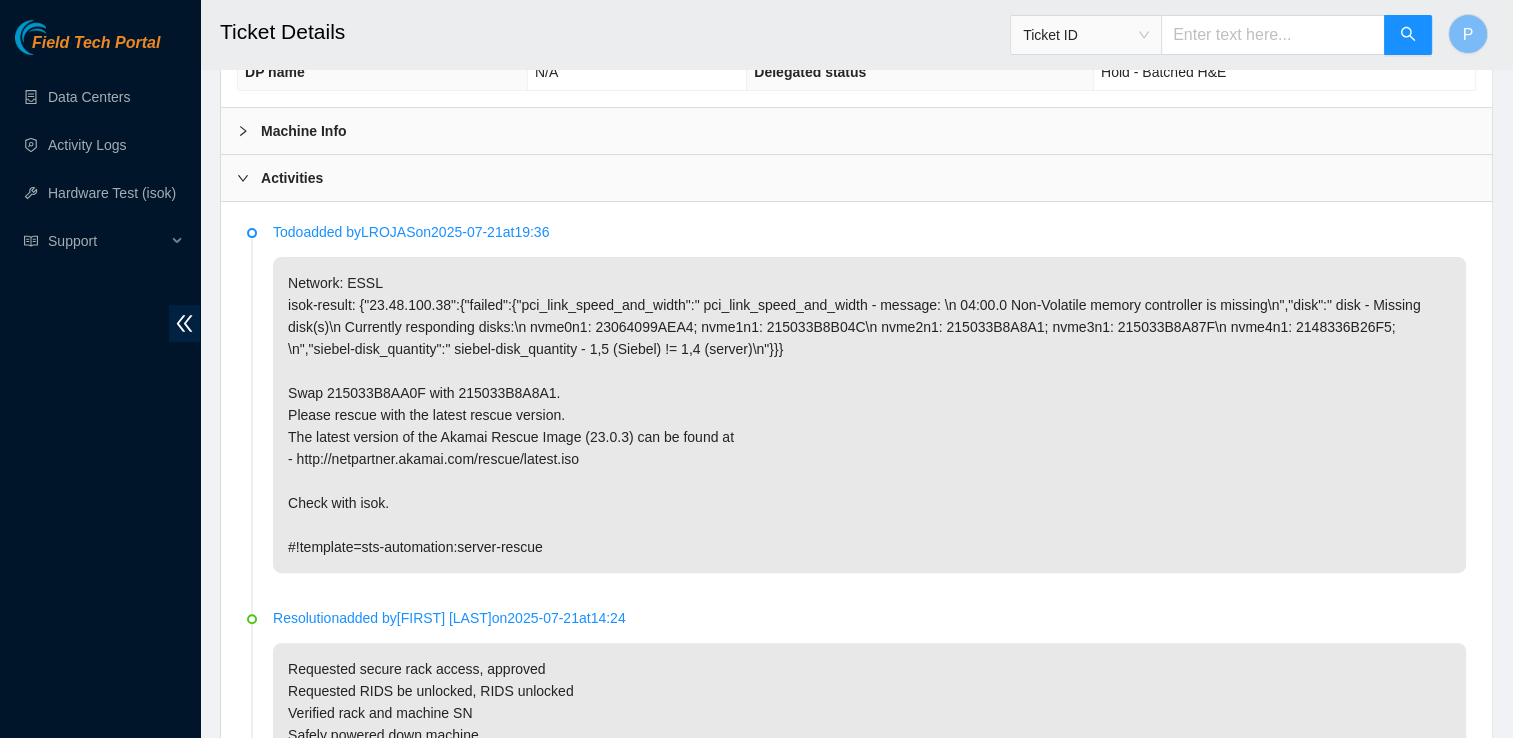 scroll, scrollTop: 599, scrollLeft: 0, axis: vertical 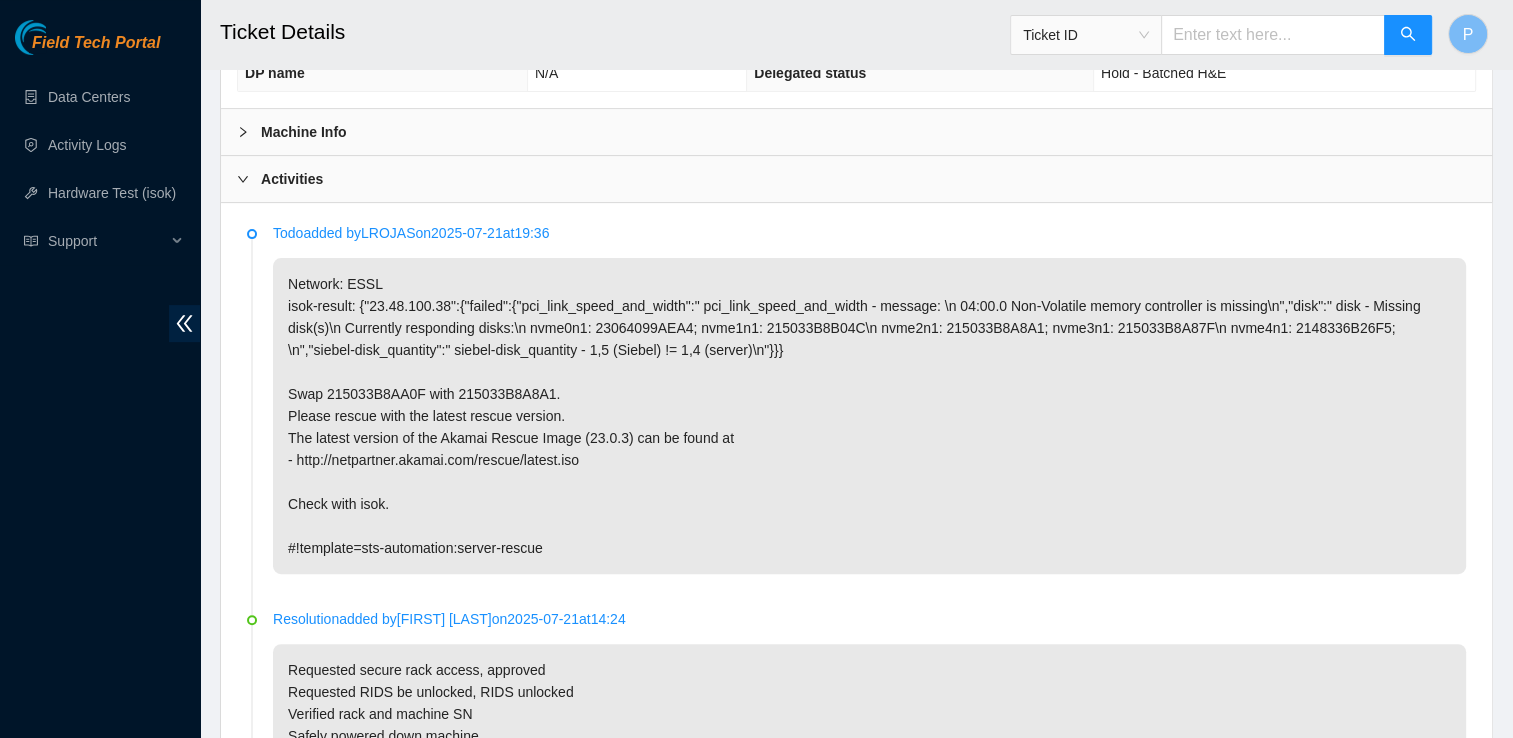 click on "Network: ESSL
isok-result: {"23.48.100.38":{"failed":{"pci_link_speed_and_width":" pci_link_speed_and_width - message: \n                  04:00.0 Non-Volatile memory controller is missing\n","disk":"           disk - Missing disk(s)\n                  Currently responding disks:\n                  nvme0n1: 23064099AEA4; nvme1n1: 215033B8B04C\n                  nvme2n1: 215033B8A8A1; nvme3n1: 215033B8A87F\n                  nvme4n1: 2148336B26F5; \n","siebel-disk_quantity":" siebel-disk_quantity - 1,5 (Siebel) != 1,4 (server)\n"}}}
Swap 215033B8AA0F with 215033B8A8A1.
Please rescue with the latest rescue version.
The latest version of the Akamai Rescue Image (23.0.3) can be found at
- http://netpartner.akamai.com/rescue/latest.iso
Check with isok.
#!template=sts-automation:server-rescue" at bounding box center (869, 416) 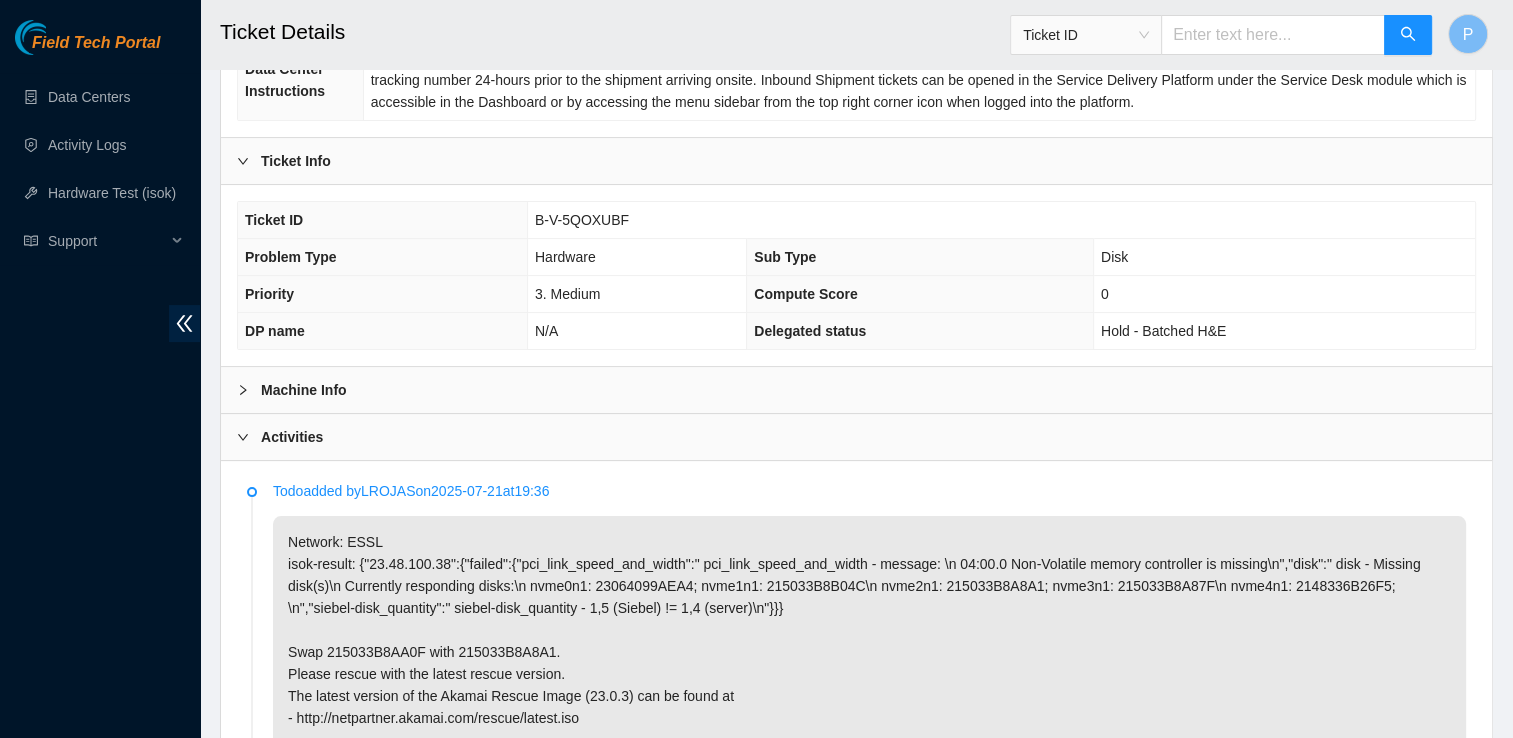 scroll, scrollTop: 300, scrollLeft: 0, axis: vertical 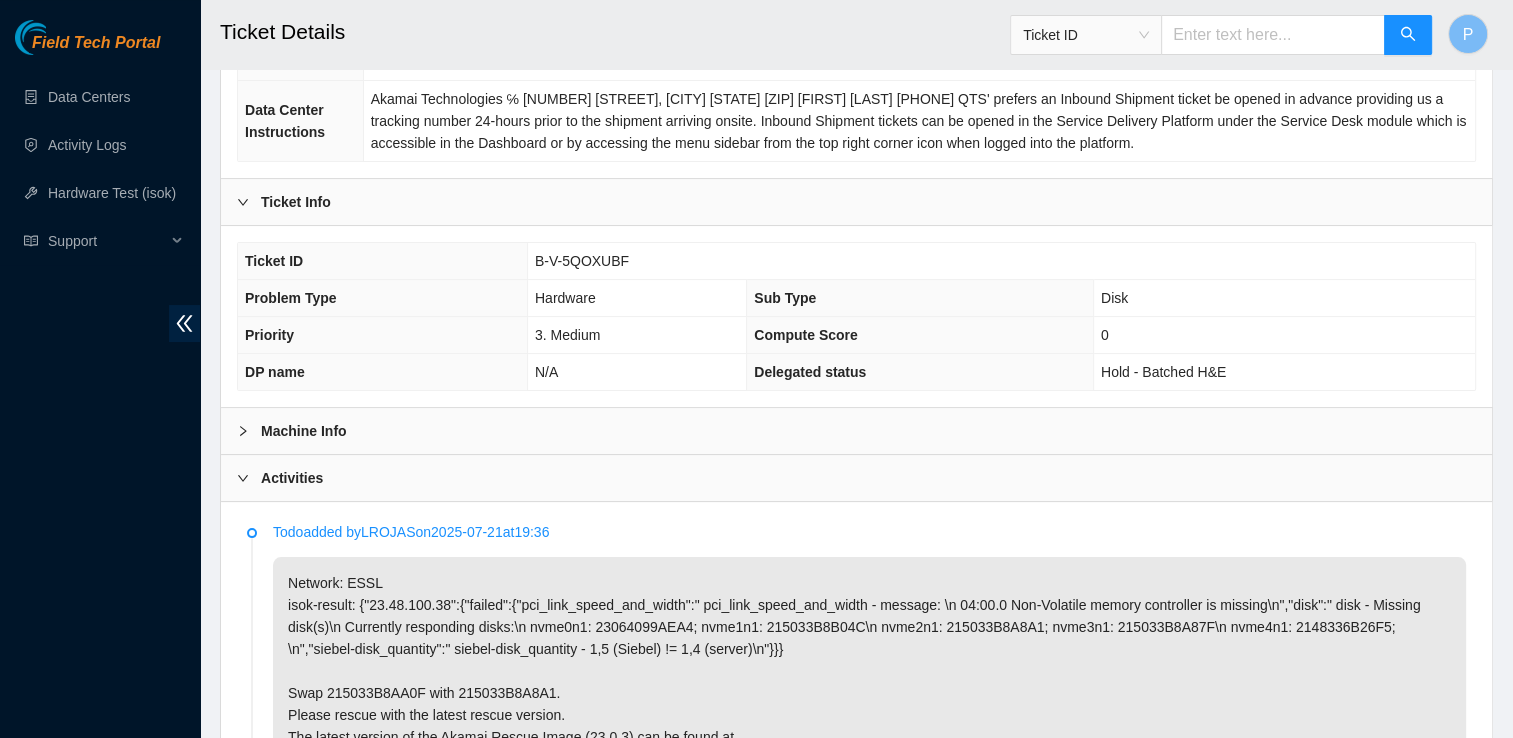 click on "Activities" at bounding box center (856, 478) 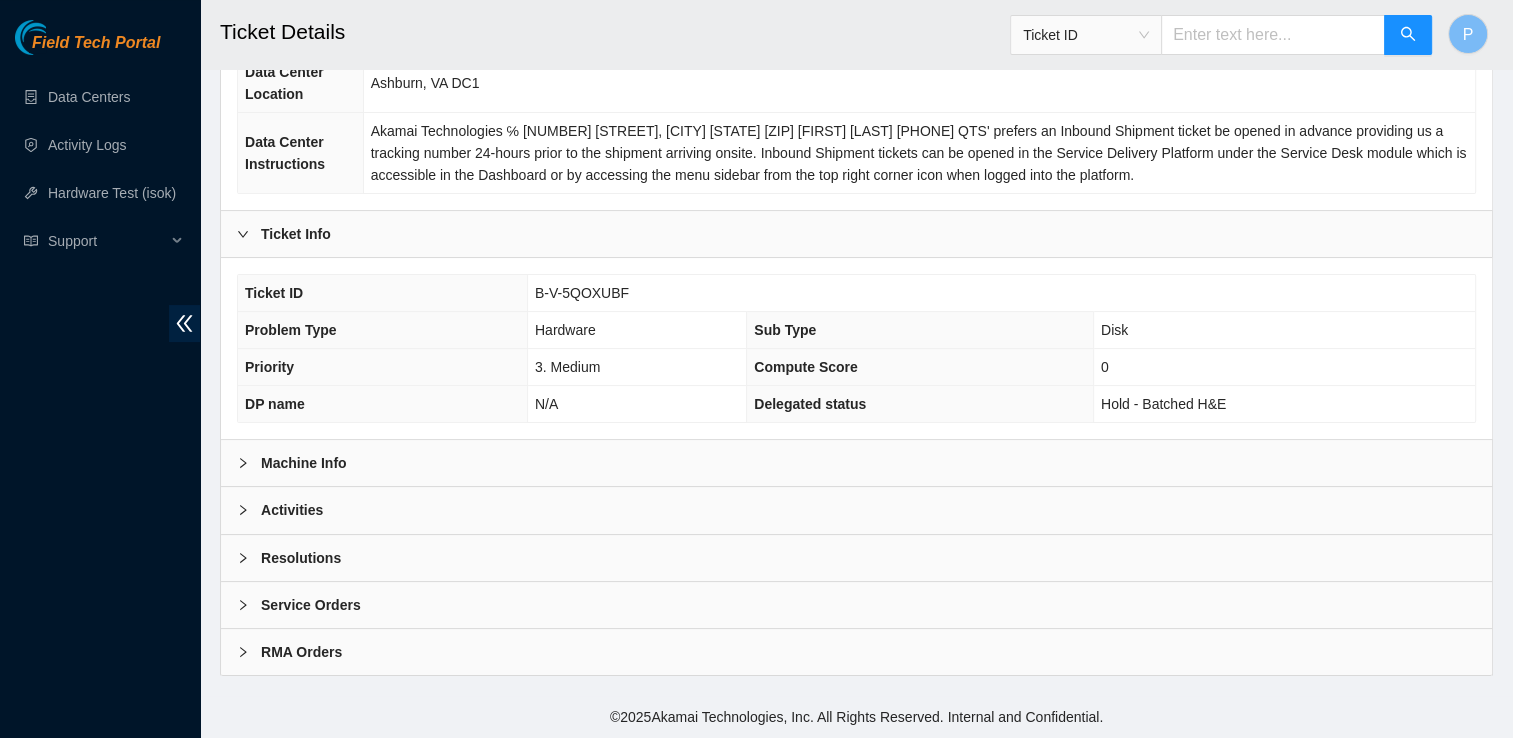 scroll, scrollTop: 262, scrollLeft: 0, axis: vertical 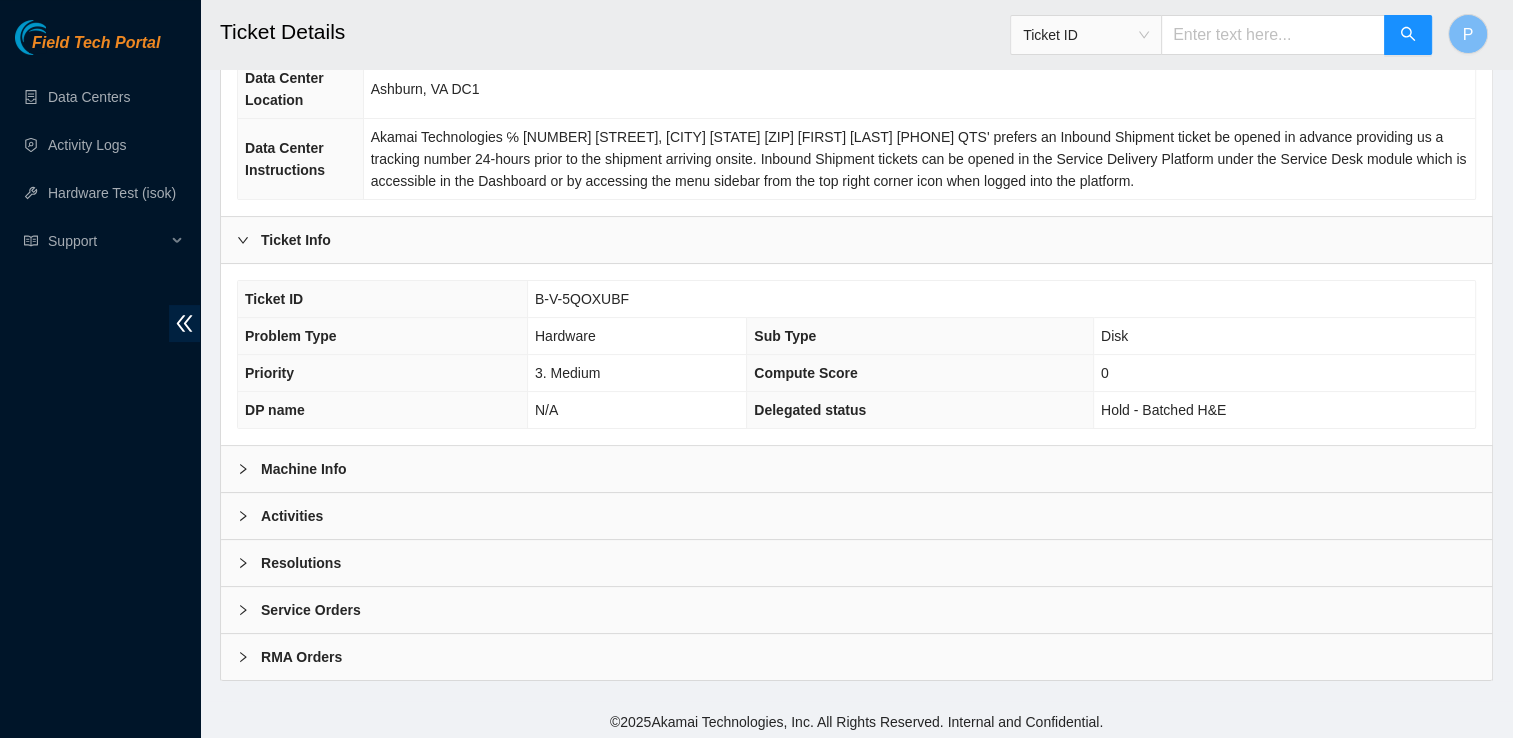 click on "Resolutions" at bounding box center (856, 563) 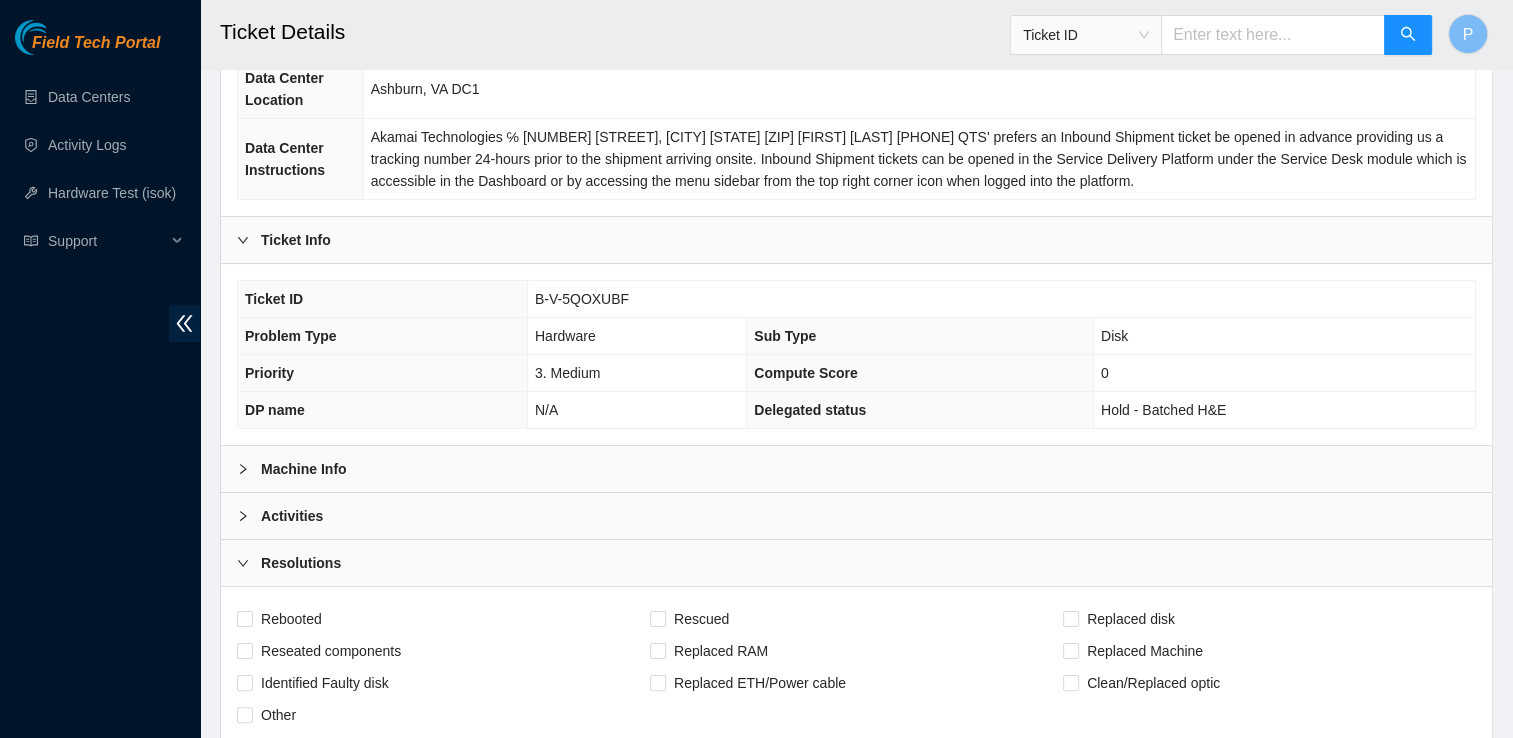 click on "Resolutions" at bounding box center (856, 563) 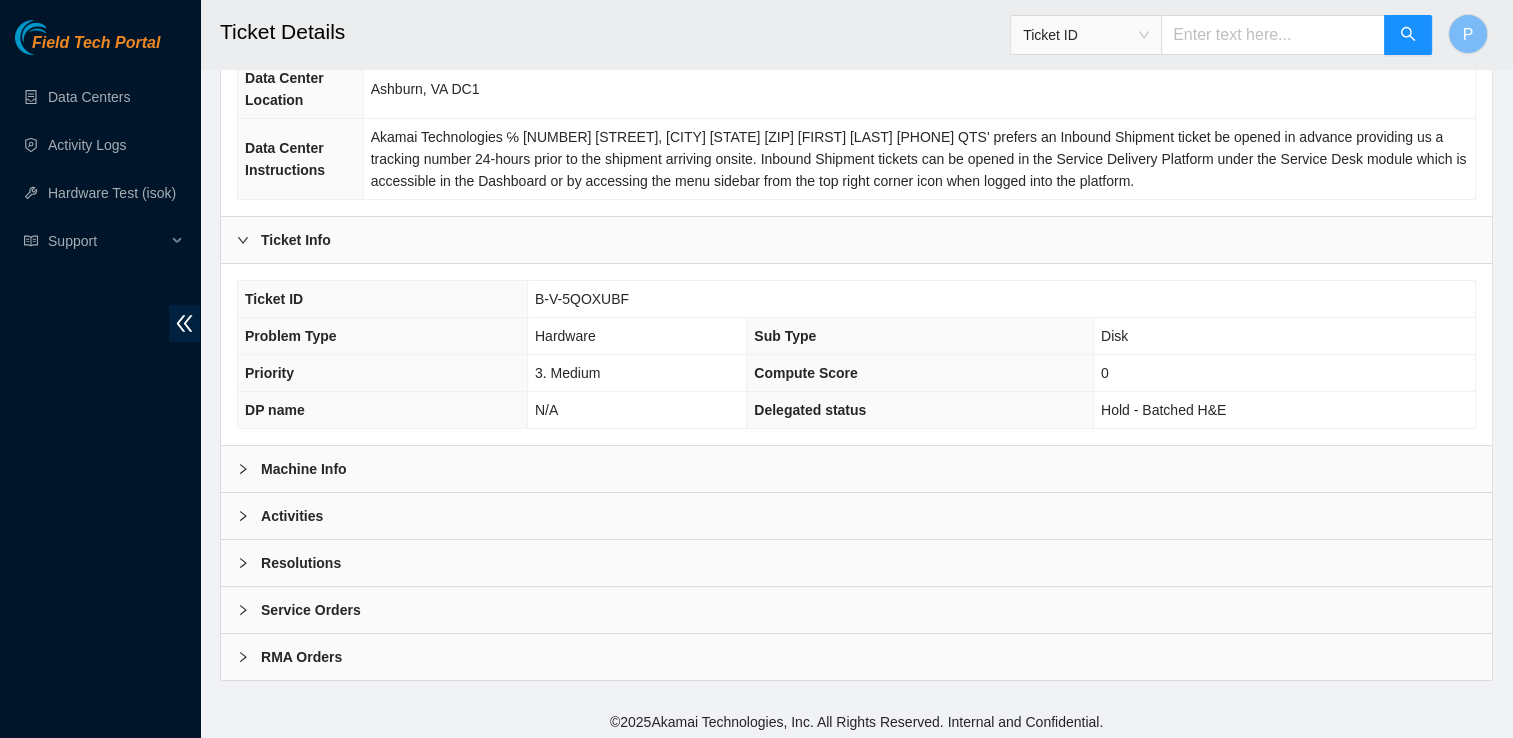 click on "Resolutions" at bounding box center [856, 563] 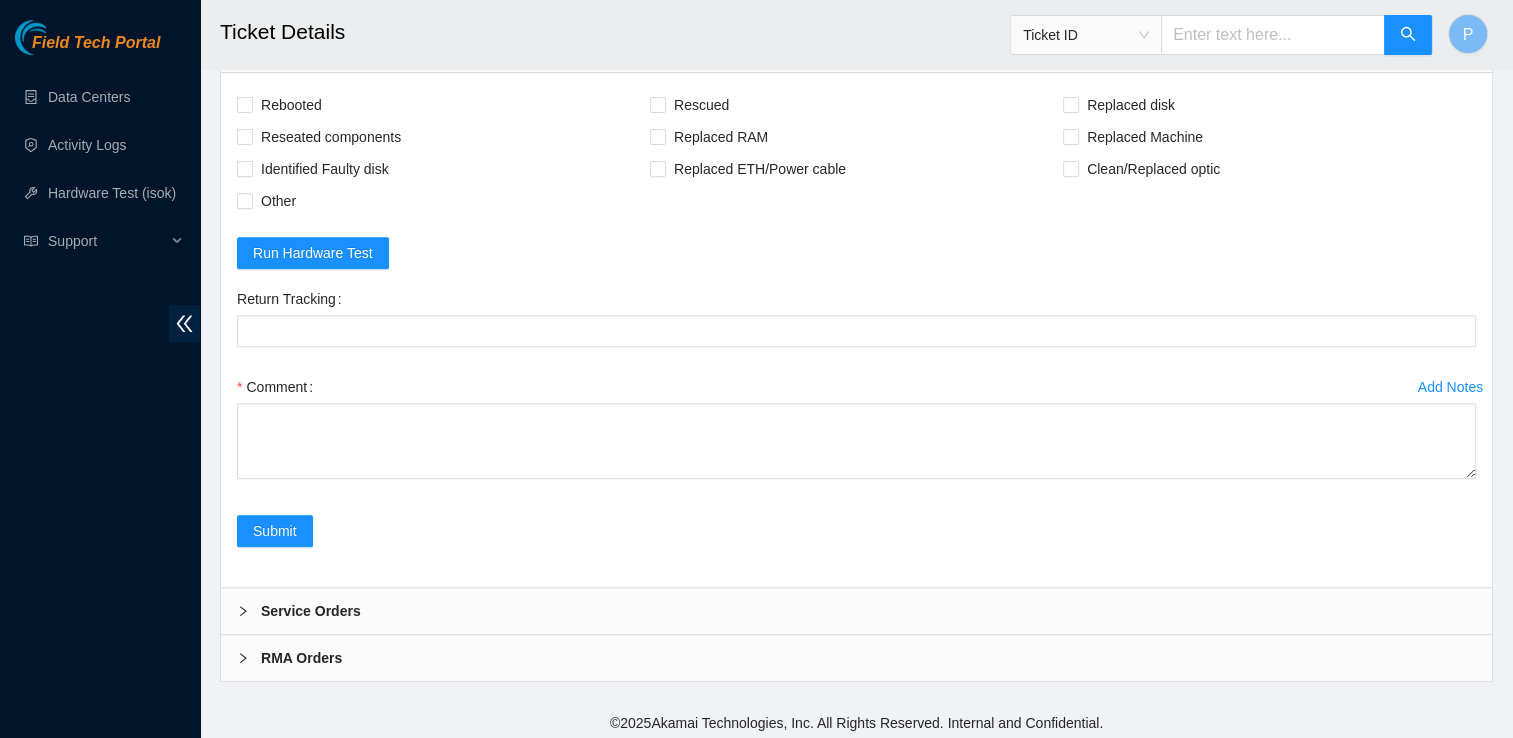 scroll, scrollTop: 745, scrollLeft: 0, axis: vertical 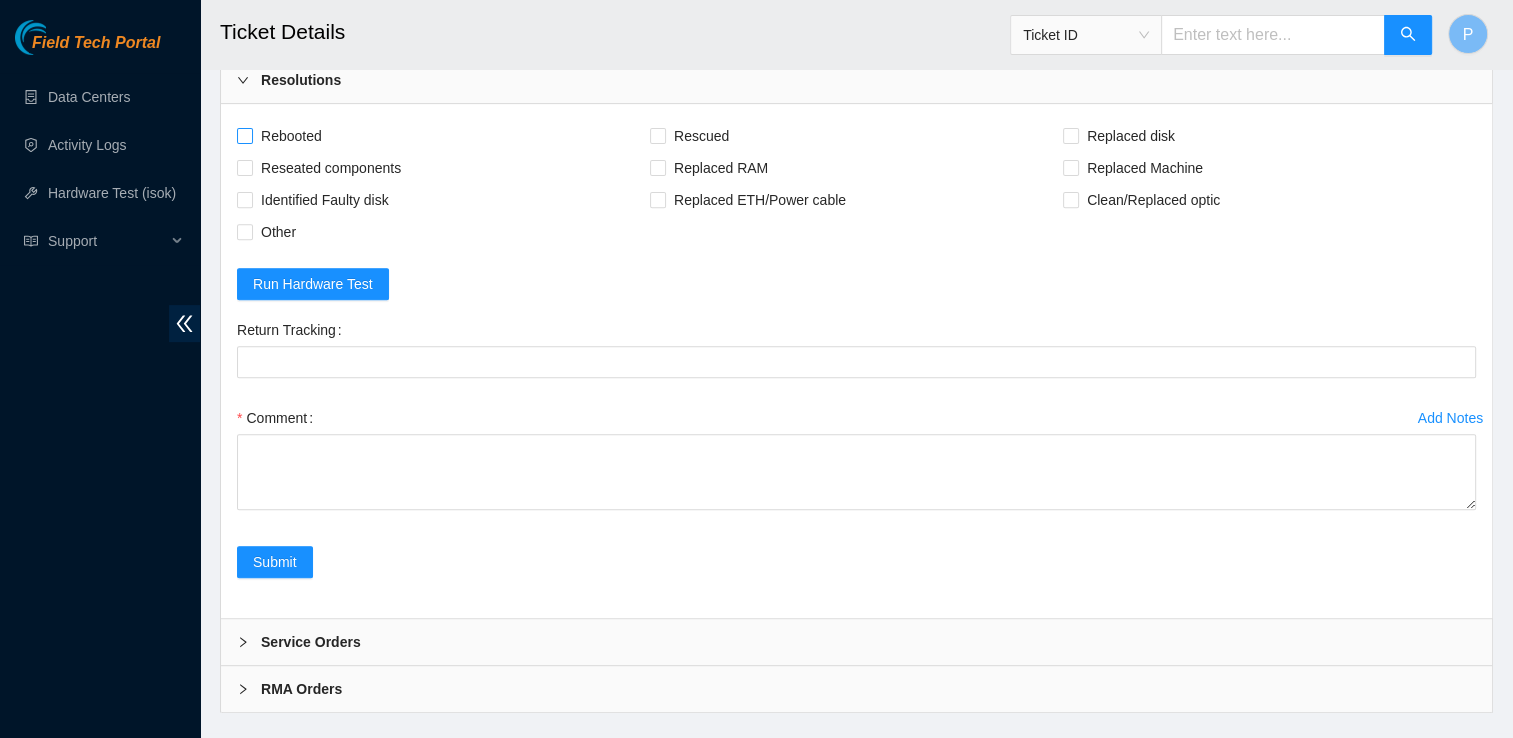 click on "Rebooted" at bounding box center [291, 136] 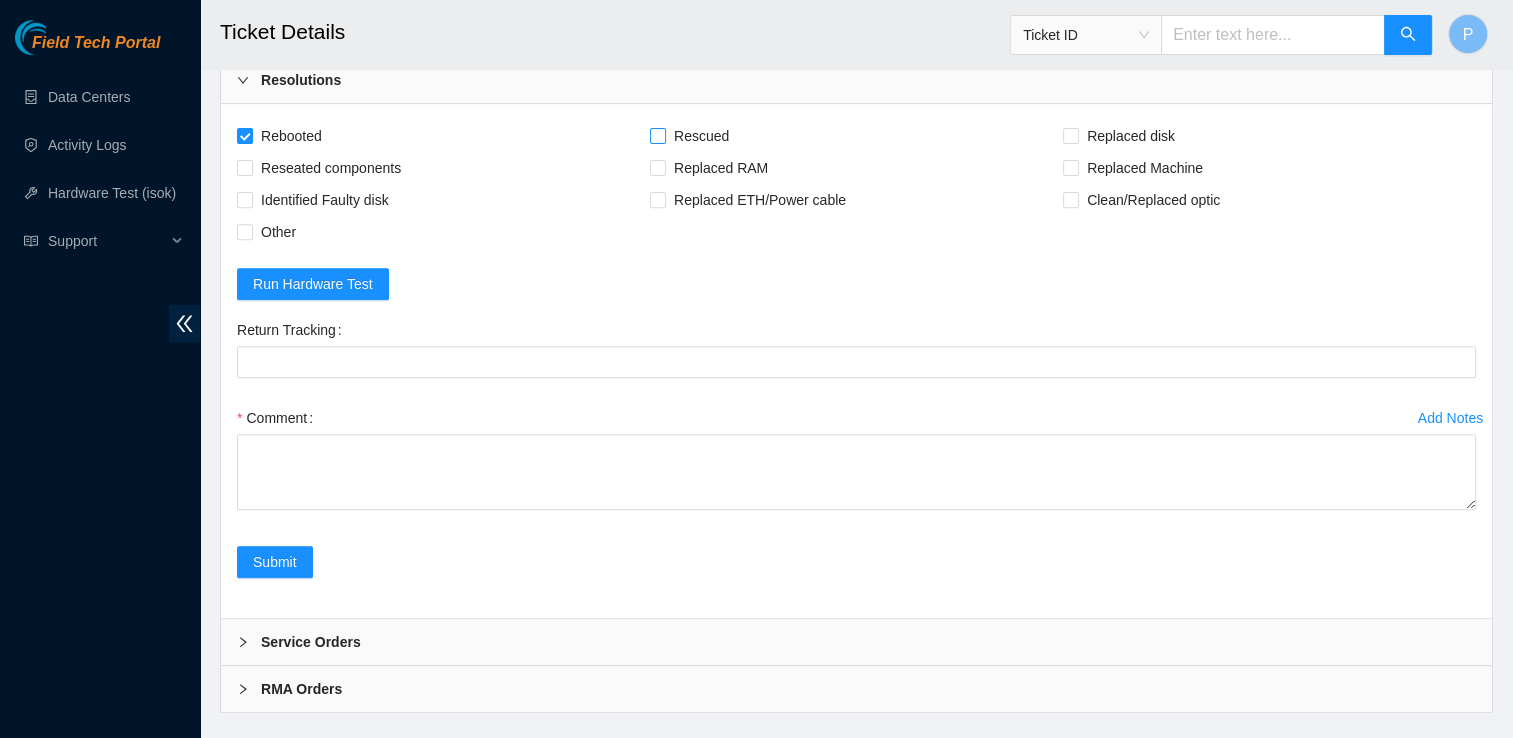 click on "Rescued" at bounding box center [701, 136] 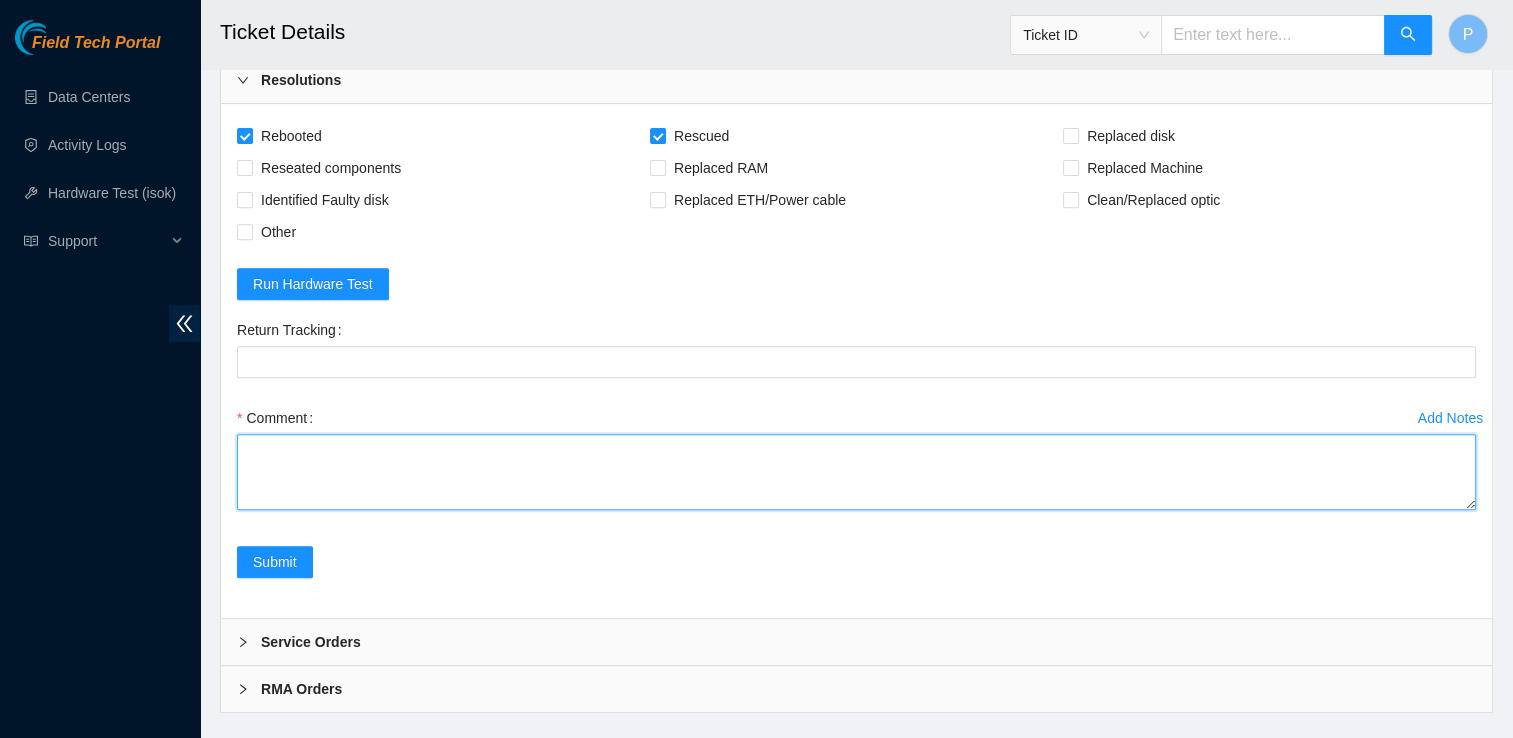 click on "Comment" at bounding box center [856, 472] 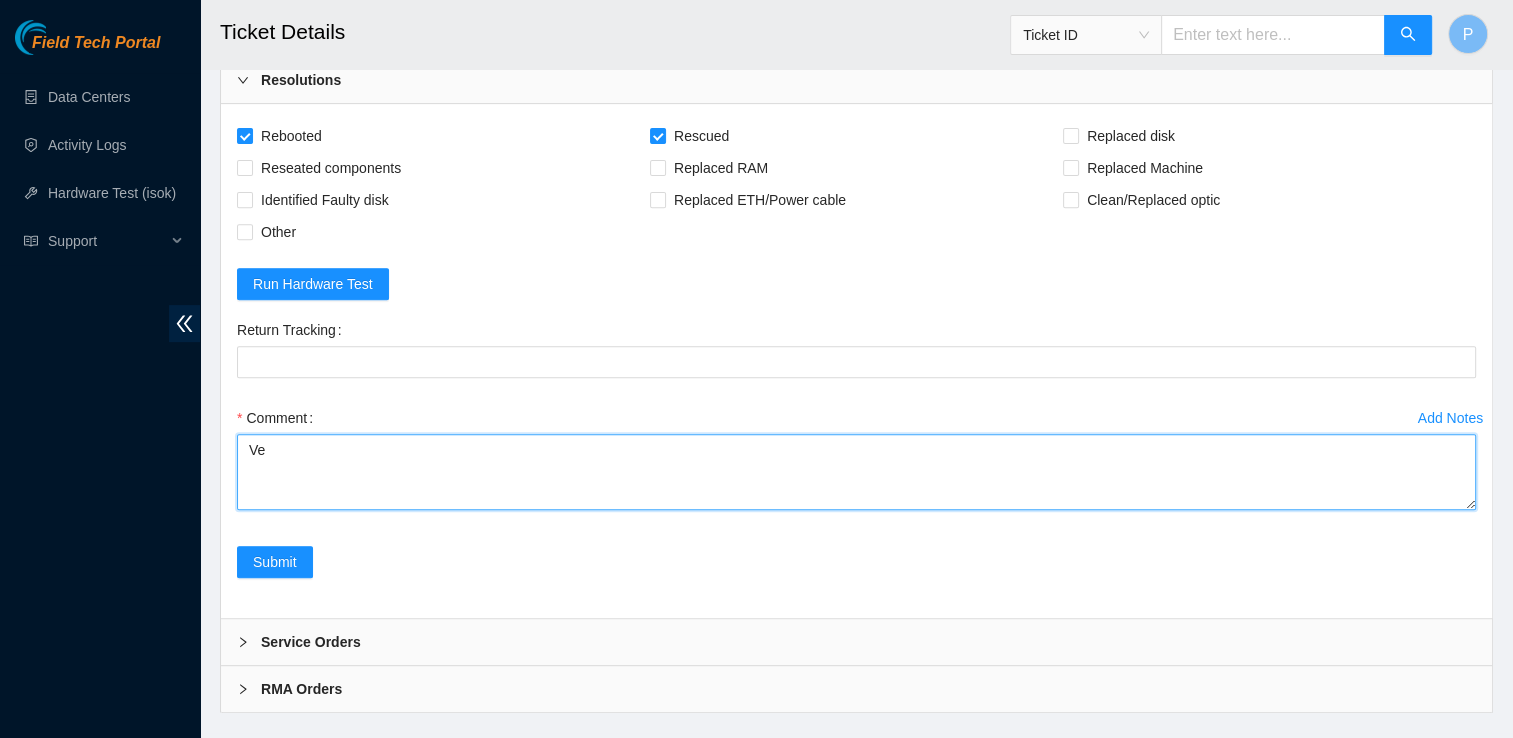 type on "V" 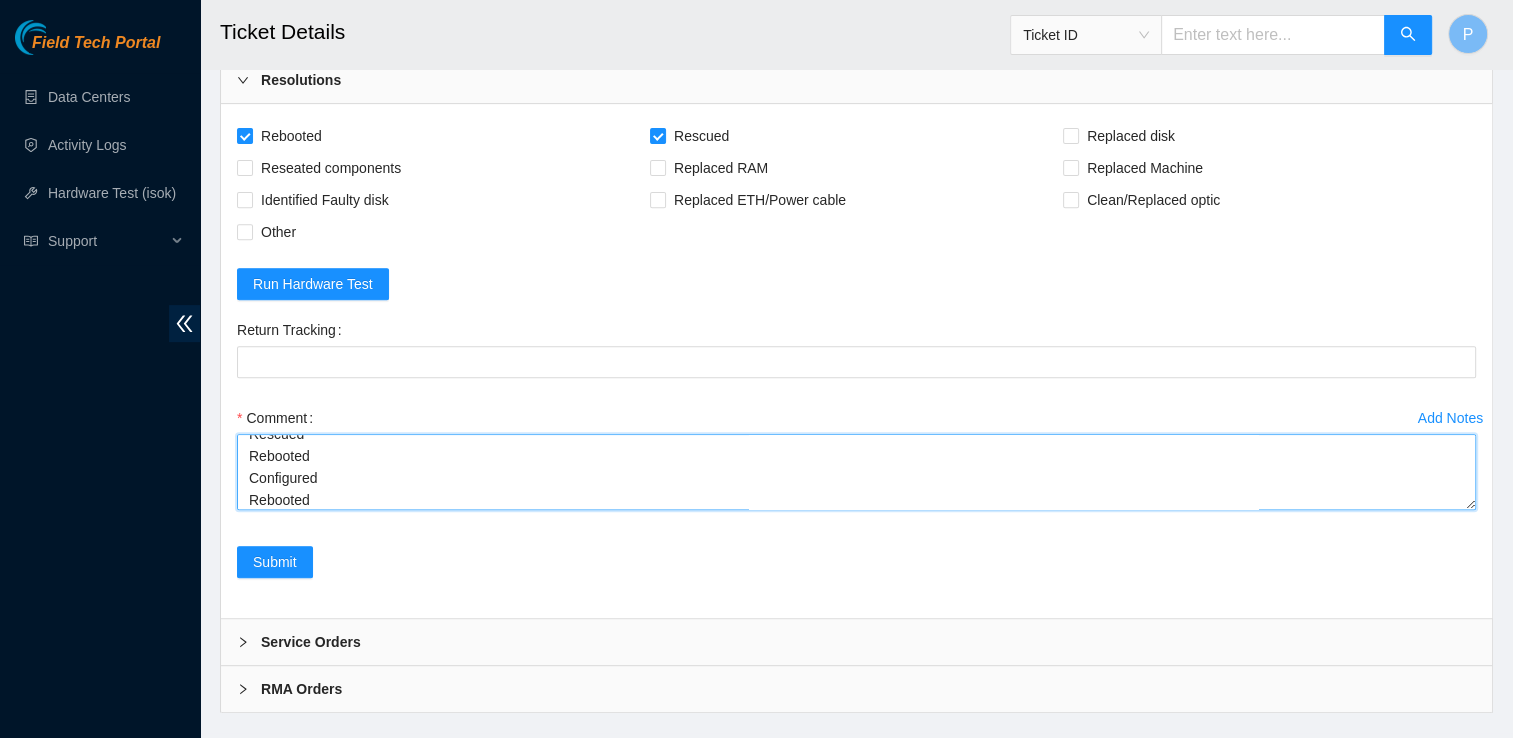 scroll, scrollTop: 148, scrollLeft: 0, axis: vertical 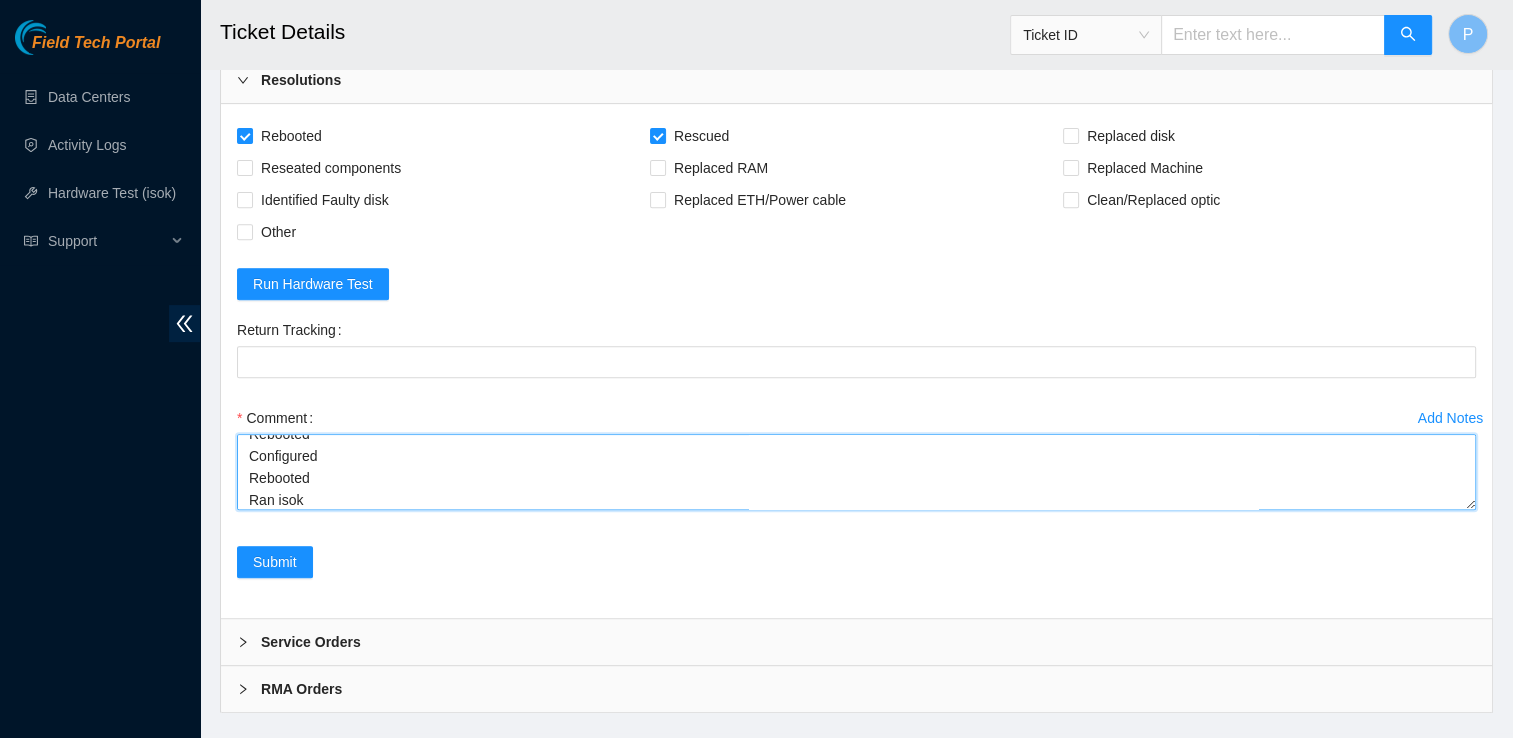 paste on "Result Detail
Message
Ticket ID
[IP_ADDRESS] :   failed: disk:            disk - Missing disk(s)
Currently responding disks:
nvme0n1: [HASH]; nvme1n1: [HASH]
nvme2n1: [HASH]; nvme3n1: [HASH]
nvme4n1: [HASH];
, pci_link_speed_and_width:  pci_link_speed_and_width - message:
04:00.0 Non-Volatile memory controller is missing
, siebel-disk_quantity:  siebel-disk_quantity - 1,5 (Siebel) != 1,4 (server)" 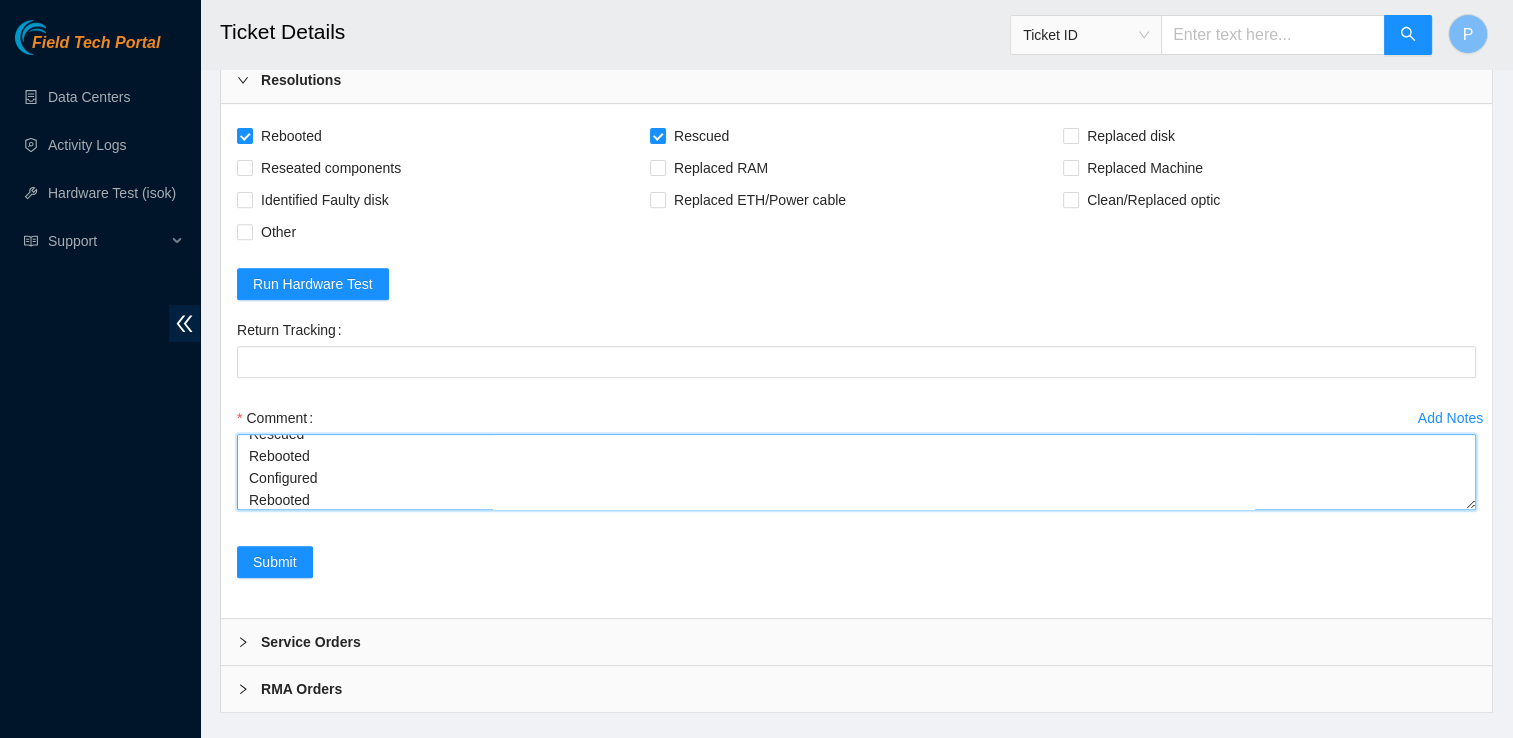 scroll, scrollTop: 544, scrollLeft: 0, axis: vertical 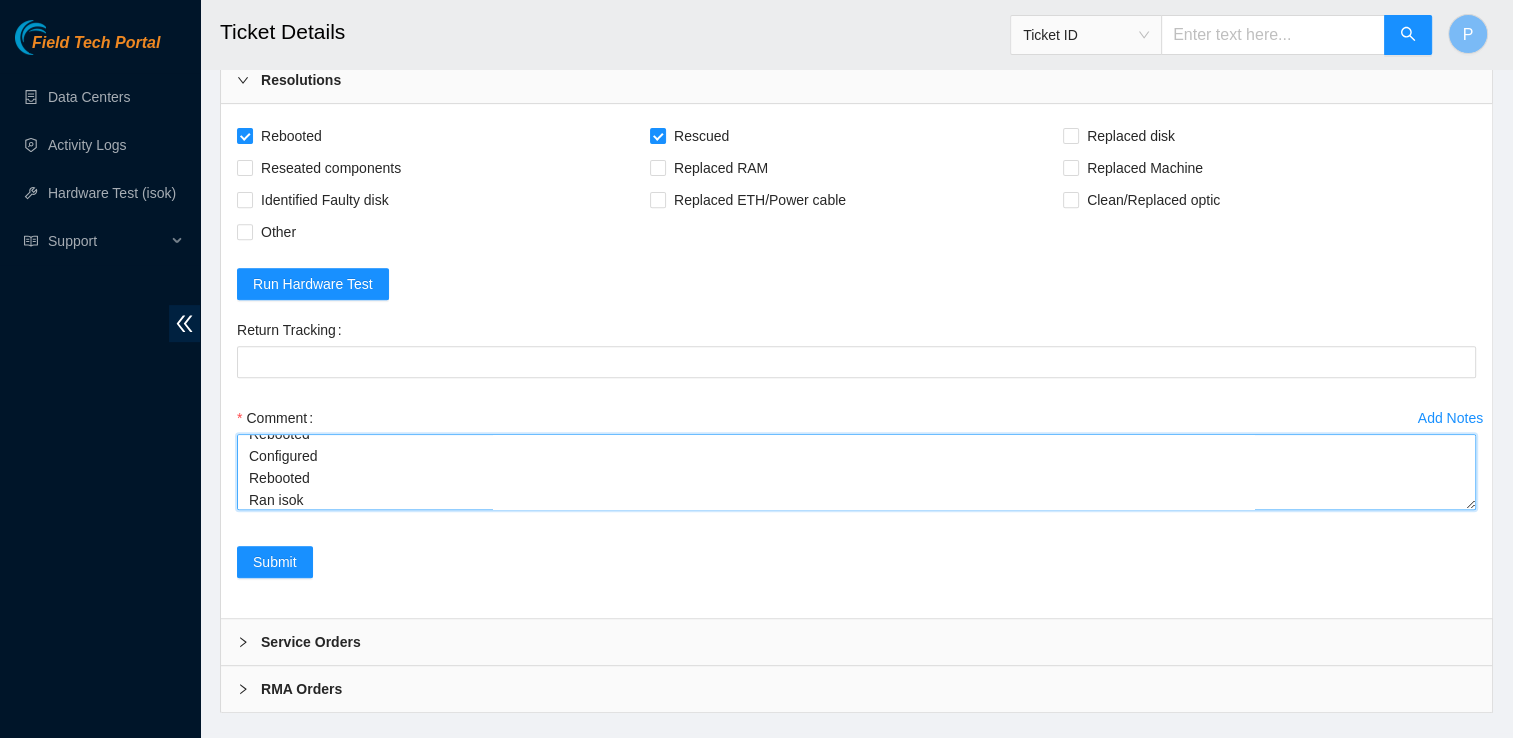 paste on "Result Detail
Message
Ticket ID
[IP_ADDRESS] :   failed: disk:            disk - Missing disk(s)
Currently responding disks:
nvme0n1: [HEX_ID]; nvme1n1: [HEX_ID]
nvme2n1: [HEX_ID]; nvme3n1: [HEX_ID]
nvme4n1: [HEX_ID];
, pci_link_speed_and_width:  pci_link_speed_and_width - message:
04:00.0 Non-Volatile memory controller is missing
, siebel-disk_quantity:  siebel-disk_quantity - 1,5 (Siebel) != 1,4 (server)" 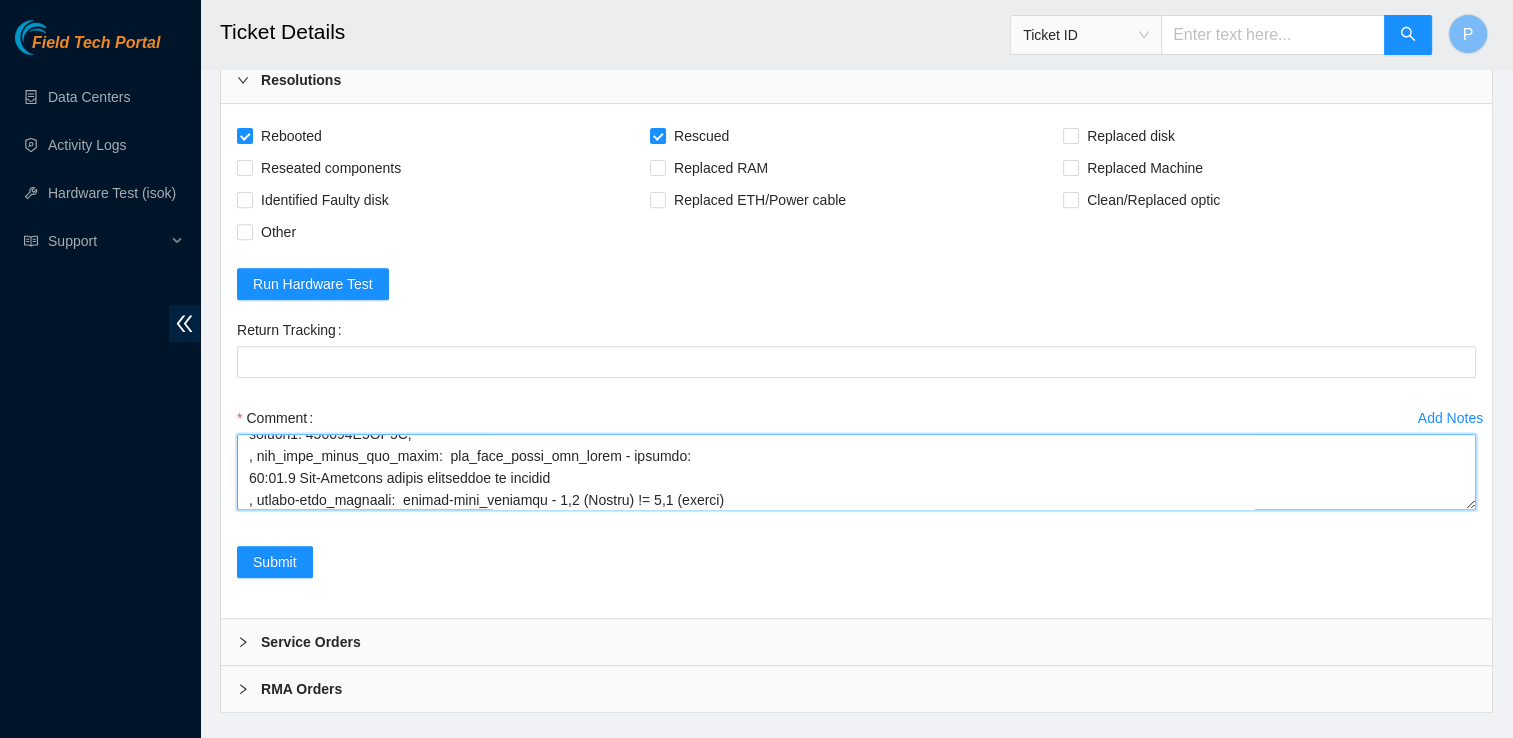 scroll, scrollTop: 786, scrollLeft: 0, axis: vertical 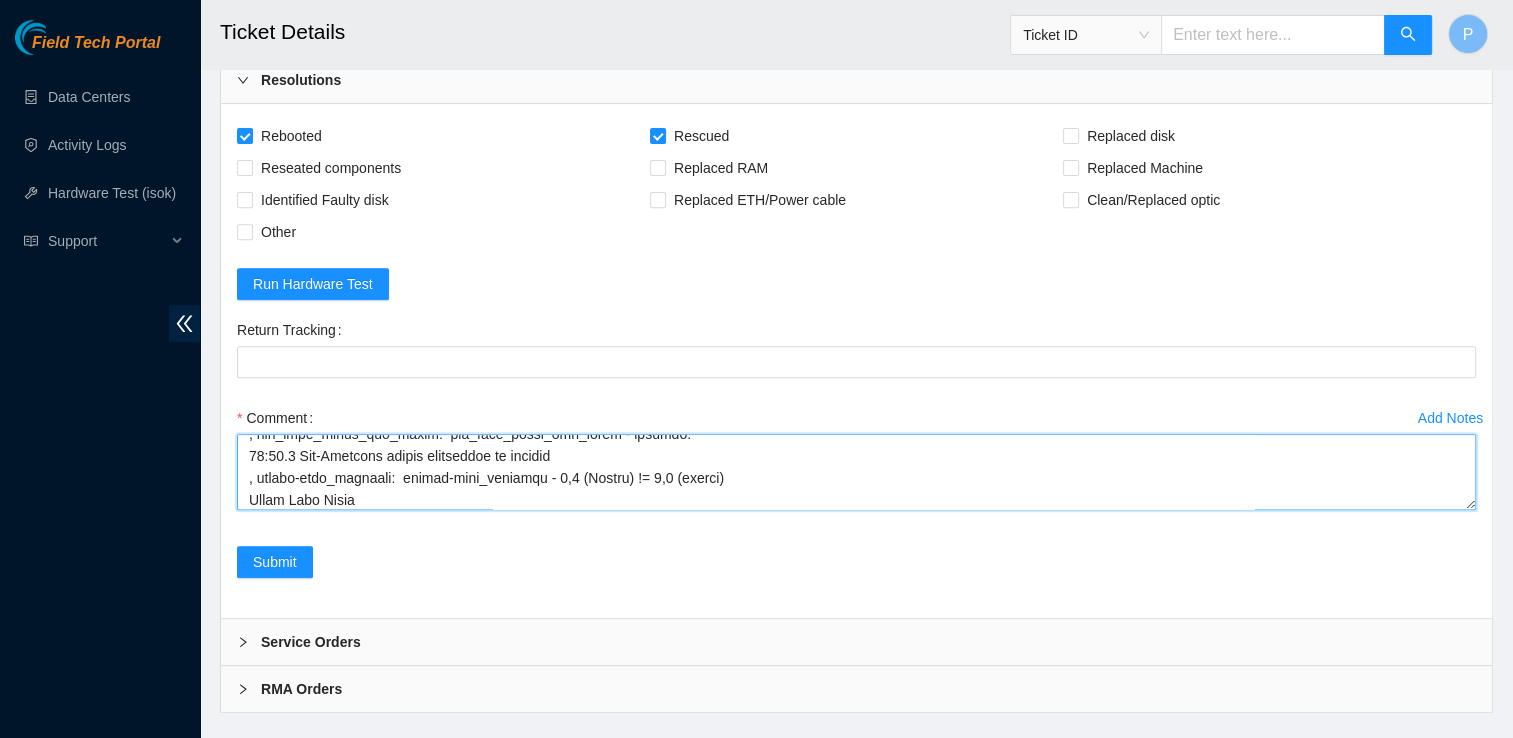 paste on "215033B8AA0F" 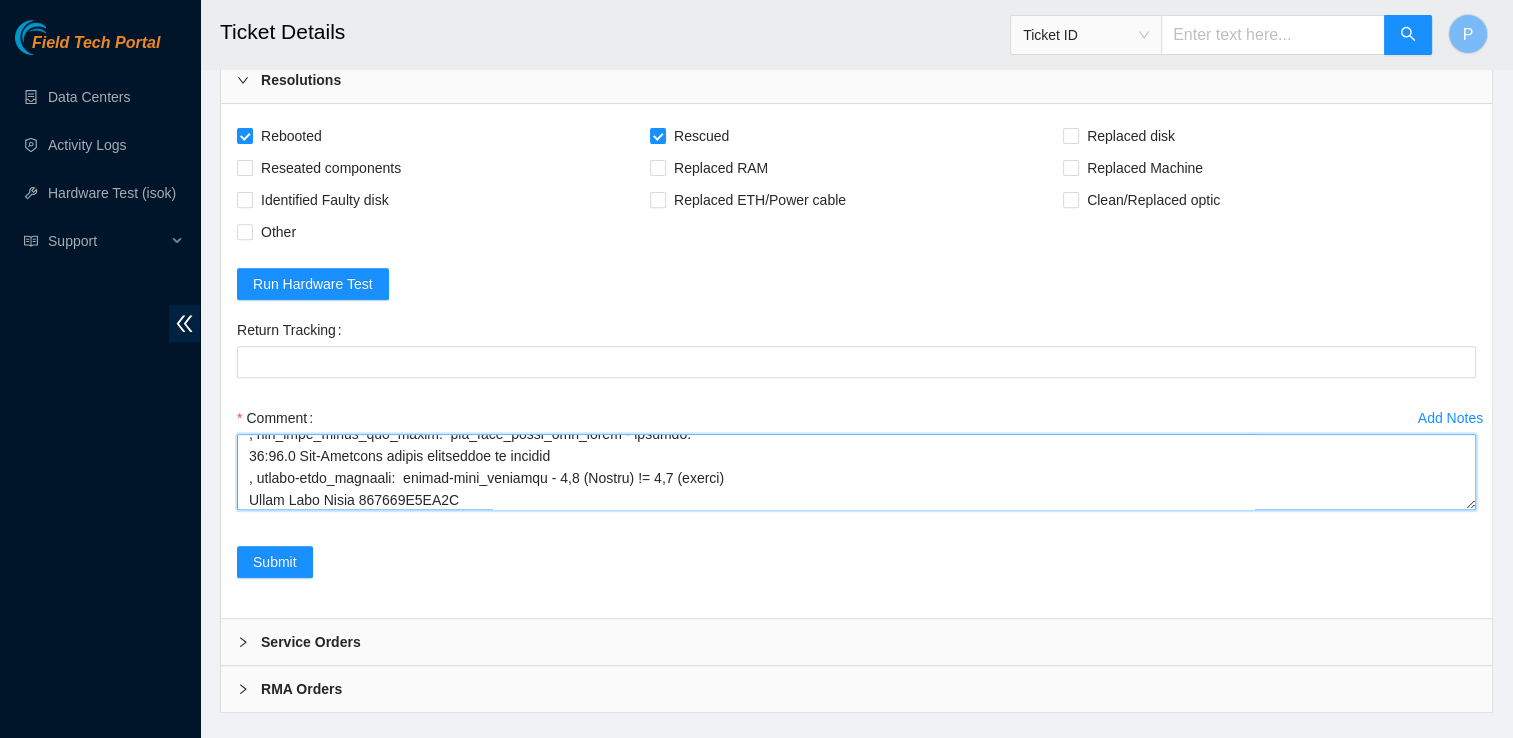 scroll, scrollTop: 808, scrollLeft: 0, axis: vertical 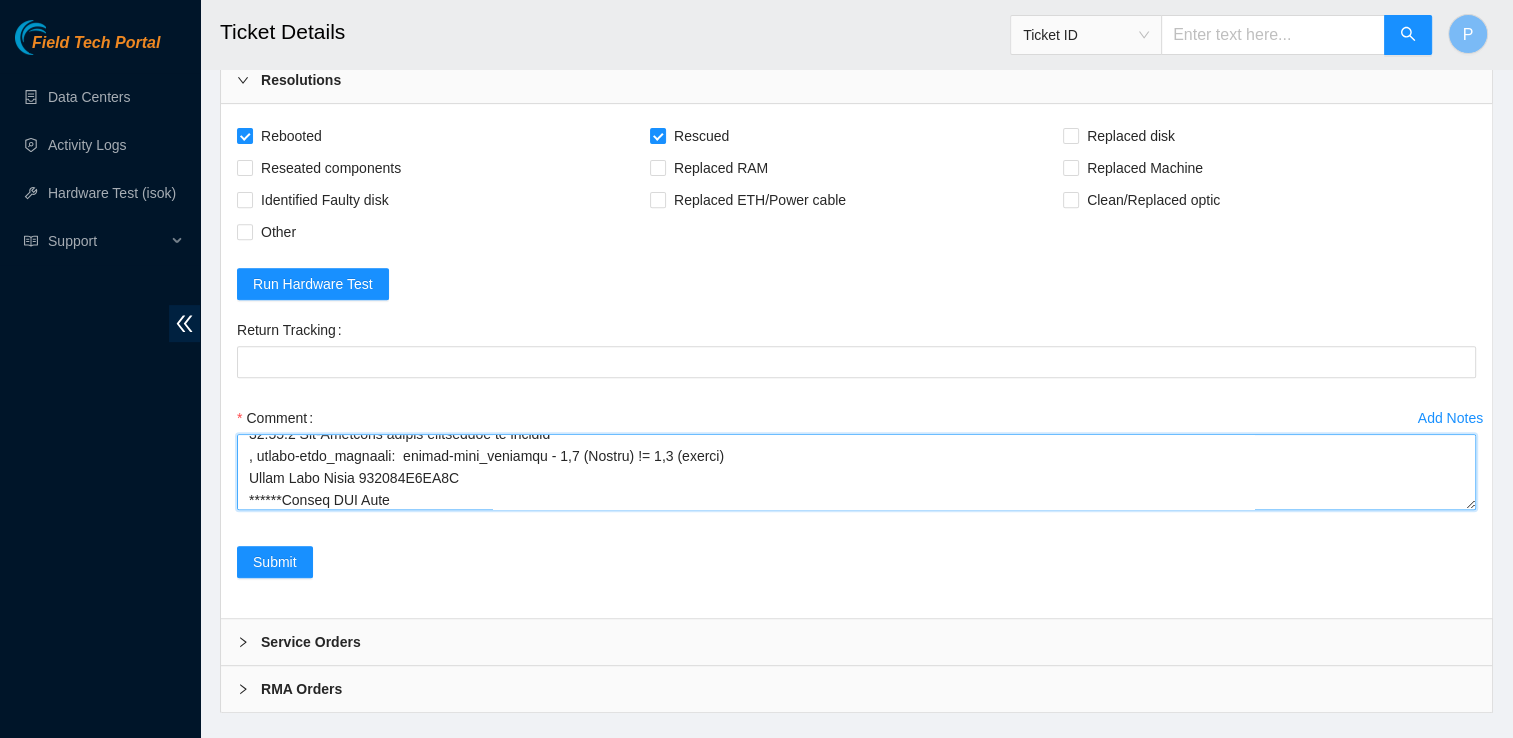 paste on "215033B8AA0F" 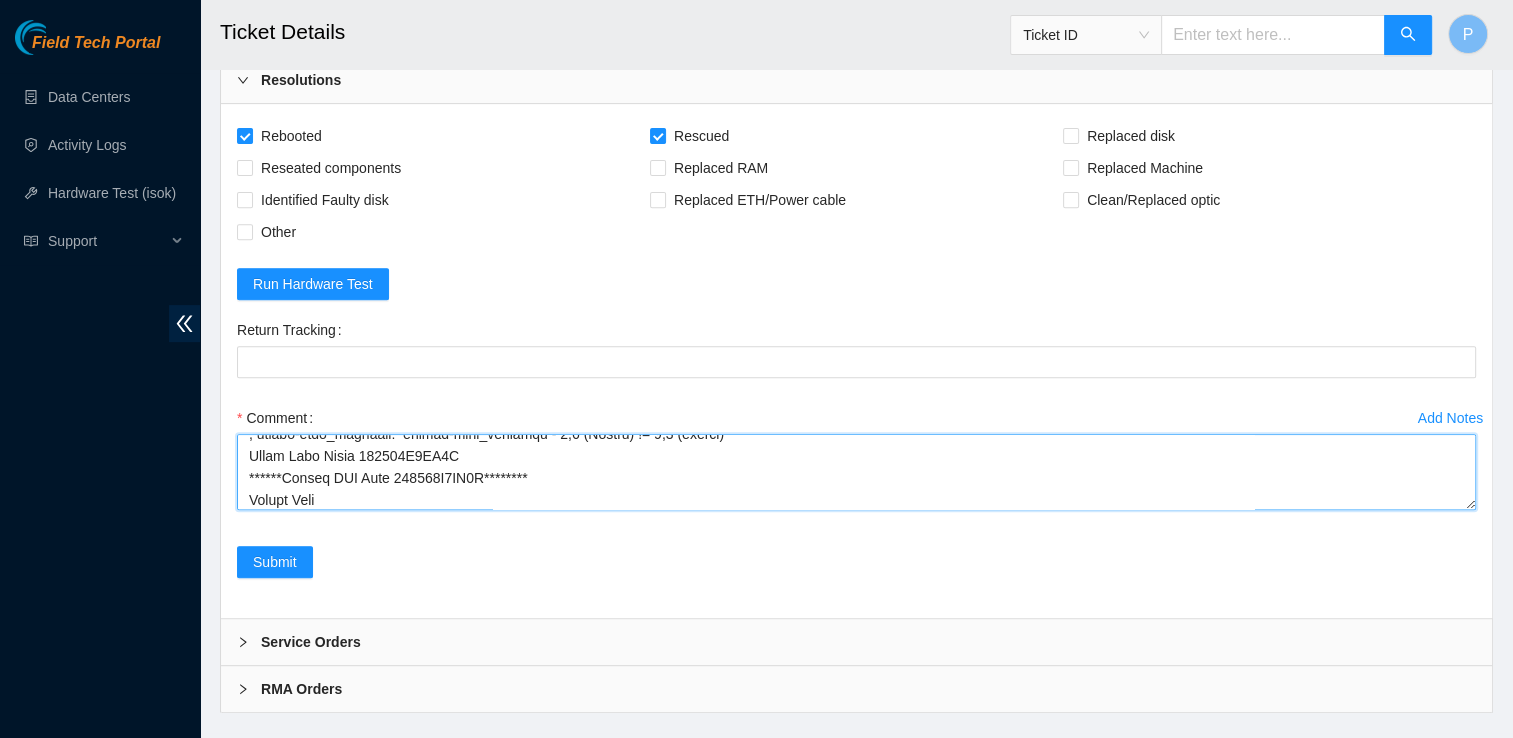scroll, scrollTop: 852, scrollLeft: 0, axis: vertical 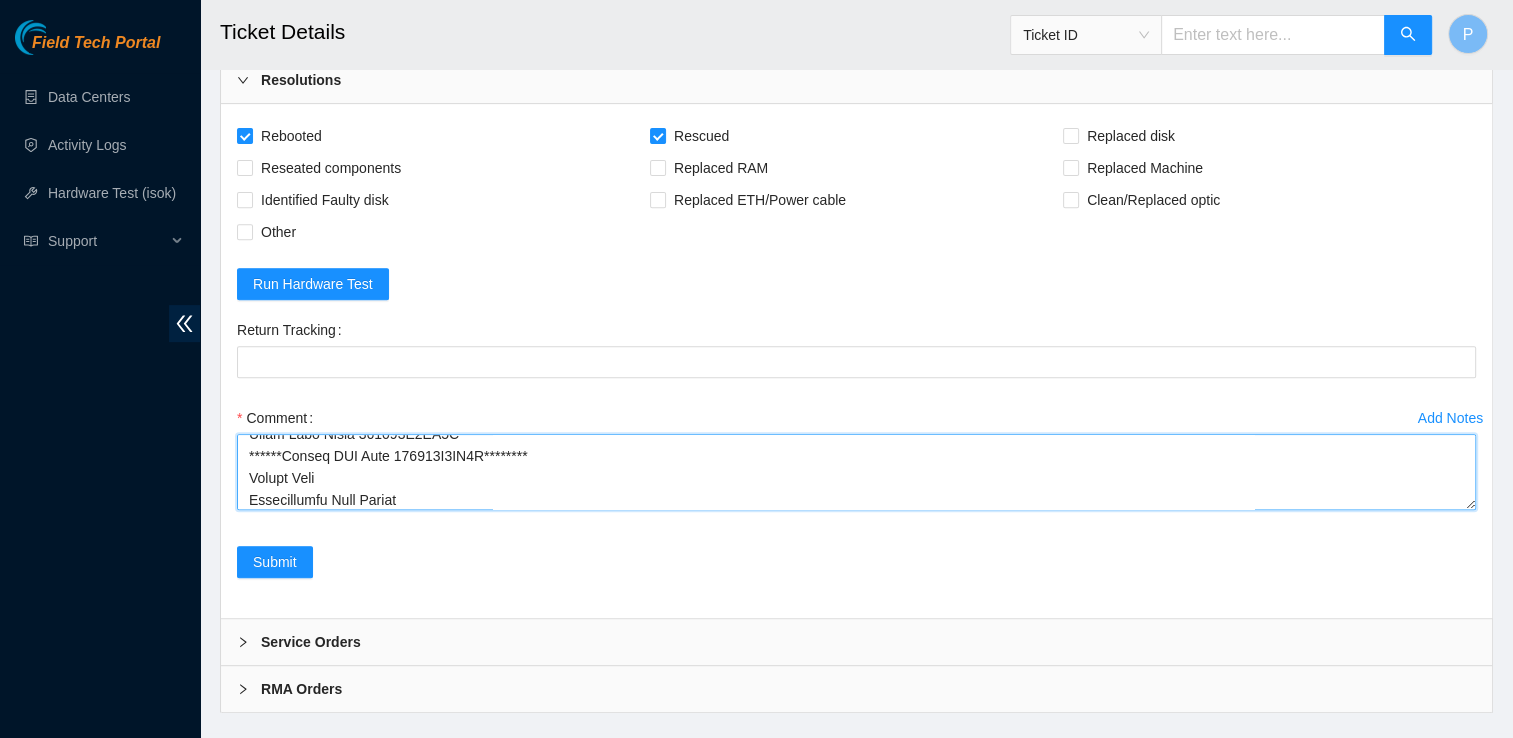 type on "Requested Access to Rack
Access Granted/ Rids Unlocked
Verified Rack and Machine info
Powered Down Machine
Rebooted
Rescued
Rebooted
Configured
Rebooted
Ran isok Result Detail
Message
Ticket ID
[IP_ADDRESS] :   failed: disk:            disk - Missing disk(s)
Currently responding disks:
nvme0n1: [DISK_ID]; nvme1n1: [DISK_ID]
nvme2n1: [DISK_ID]; nvme3n1: [DISK_ID]
nvme4n1: [DISK_ID];
, pci_link_speed_and_width:  pci_link_speed_and_width - message:
04:00.0 Non-Volatile memory controller is missing
, siebel-disk_quantity:  siebel-disk_quantity - 1,5 (Siebel) != 1,4 (server)
Powered Down Machine
Swapped Drives Around to Ensure they were all in new Locations
Rebooted Machine
Rescued
Rebooted
Configured
Rebooted
Ran isok Result Detail
Message
Ticket ID
[IP_ADDRESS] :   failed: disk:            disk - Missing disk(s)
Currently responding disks:
nvme0n1: [DISK_ID]; nvme1n1: [DISK_ID]
nvme2n1: [DISK_ID]; nvme3n1: [DISK_ID]
nvme4n1: [DISK_ID];
, pci_link_speed_and_width:  pci_lin..." 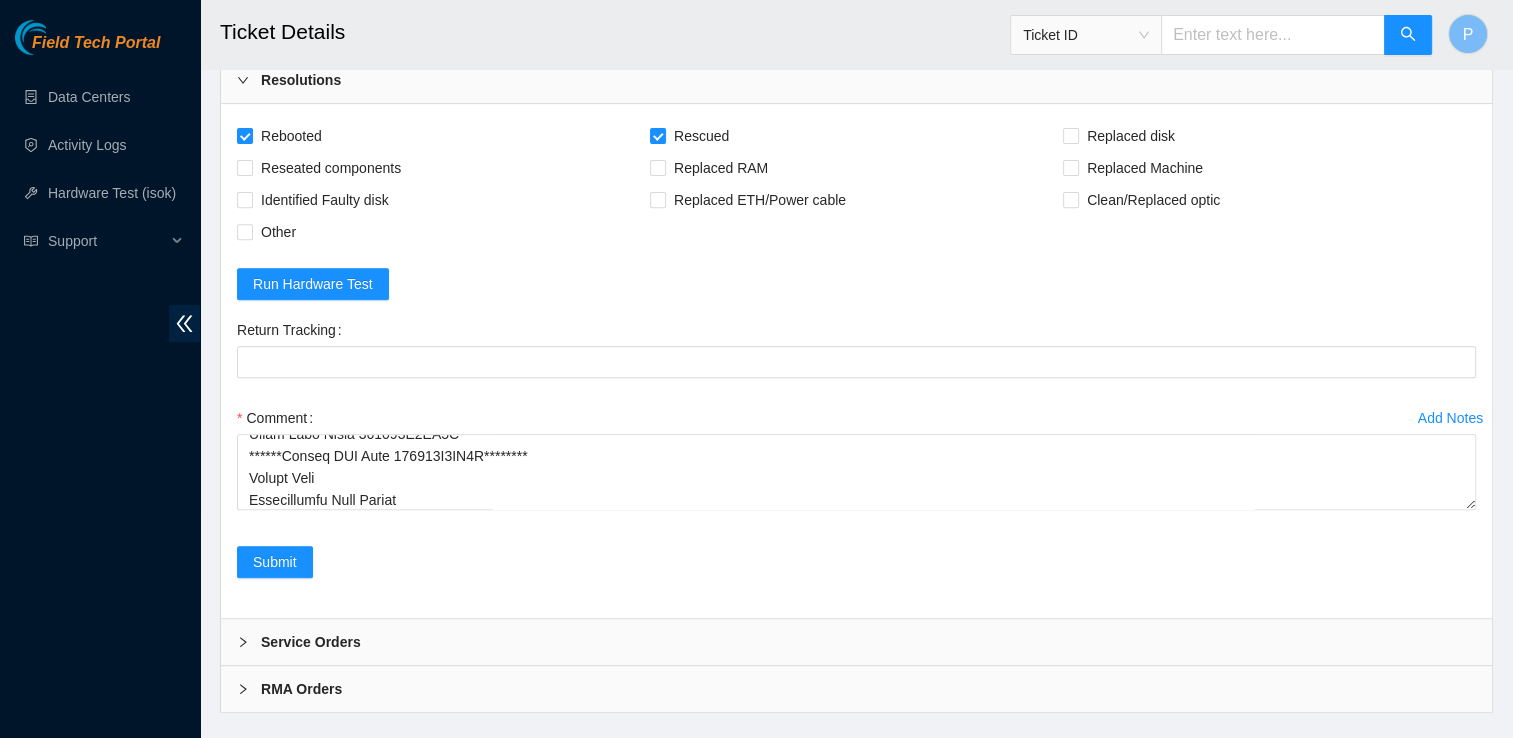 click on "Rebooted Rescued Replaced disk Reseated components Replaced RAM Replaced Machine Identified Faulty disk Replaced ETH/Power cable Clean/Replaced optic Other Run Hardware Test Return Tracking Add Notes    Comment Submit" at bounding box center (856, 361) 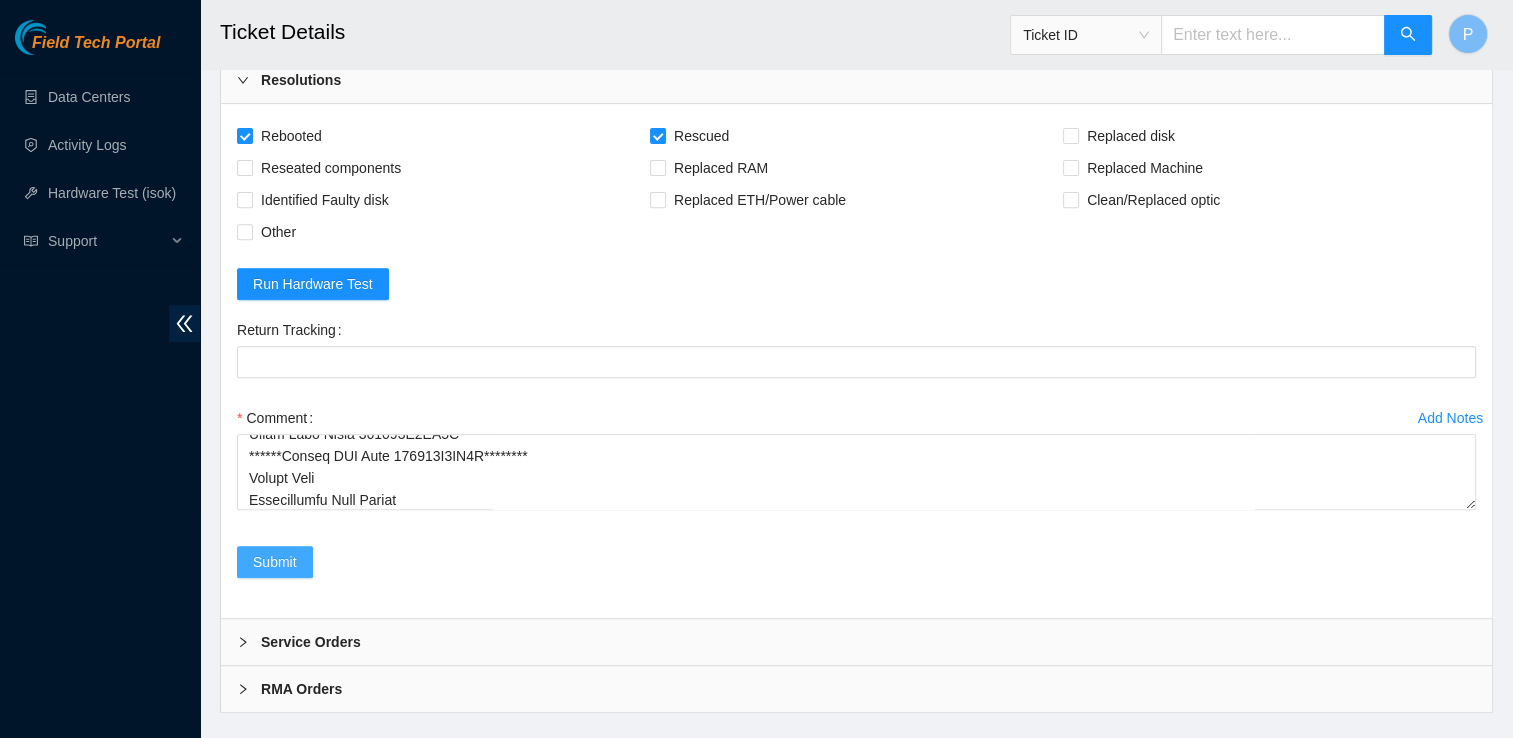 click on "Submit" at bounding box center (275, 562) 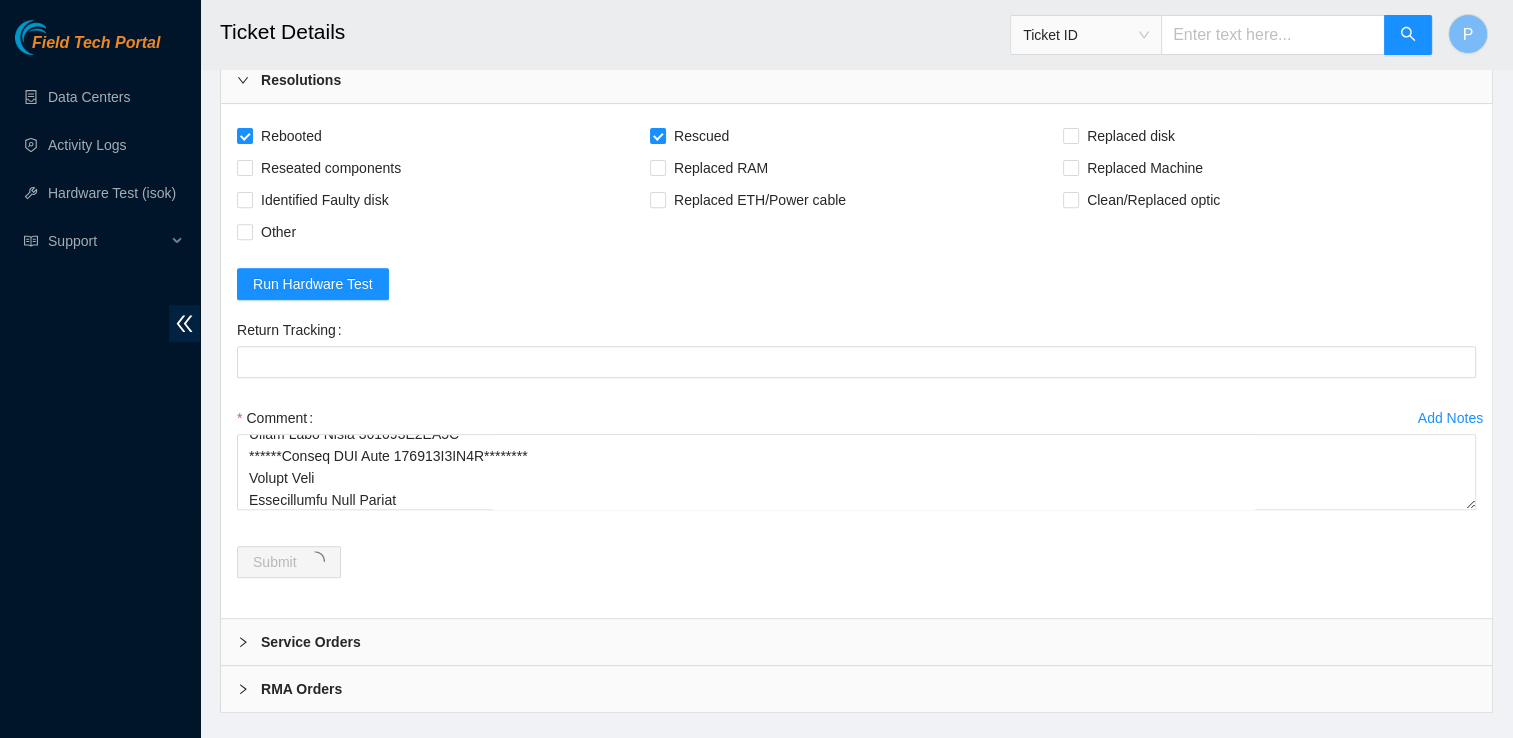 scroll, scrollTop: 0, scrollLeft: 0, axis: both 